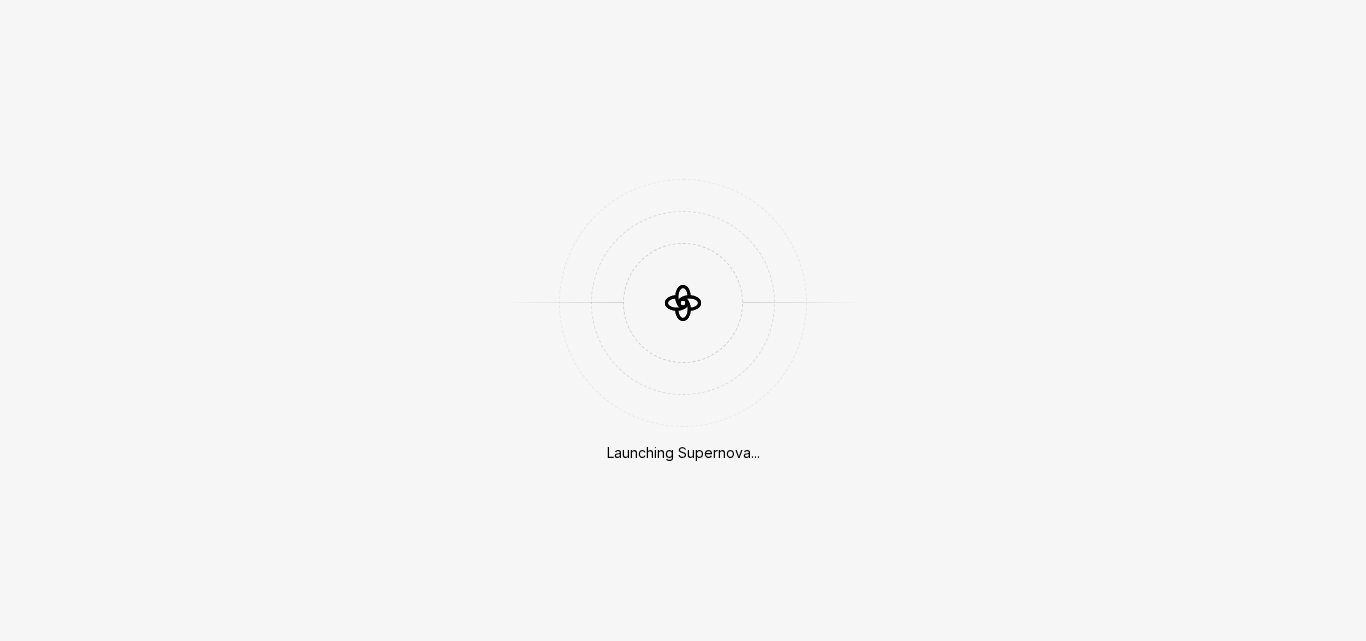 scroll, scrollTop: 0, scrollLeft: 0, axis: both 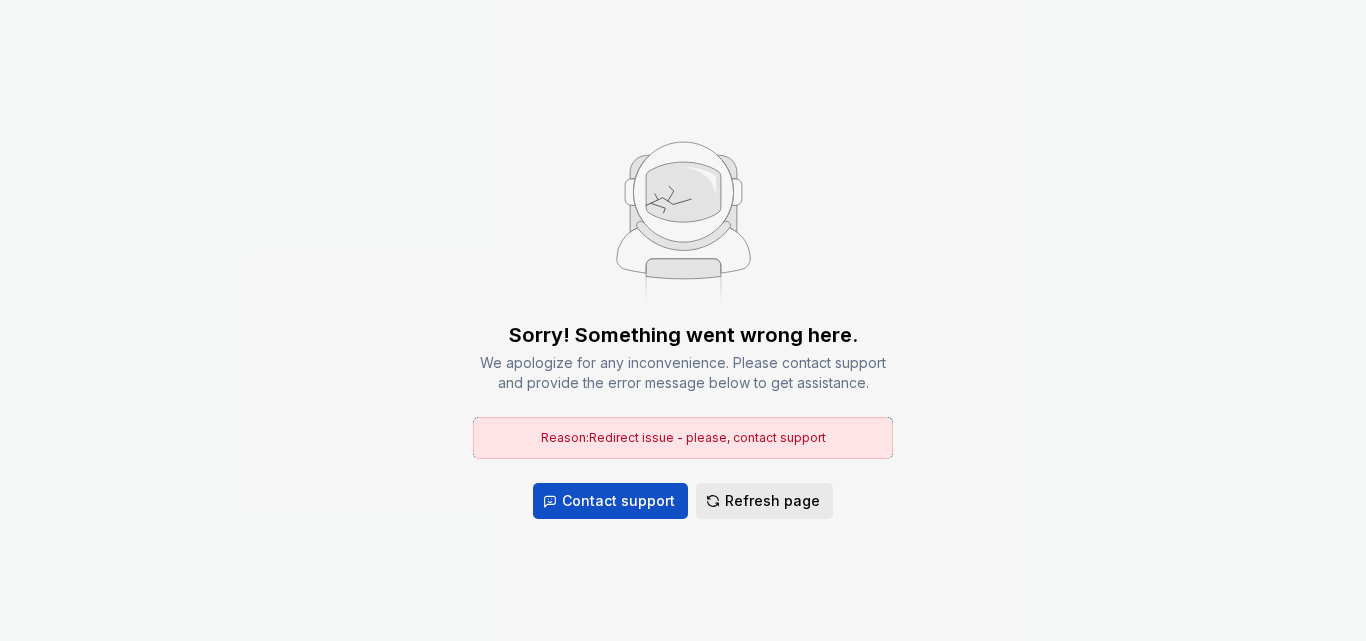 click on "Refresh page" at bounding box center [772, 501] 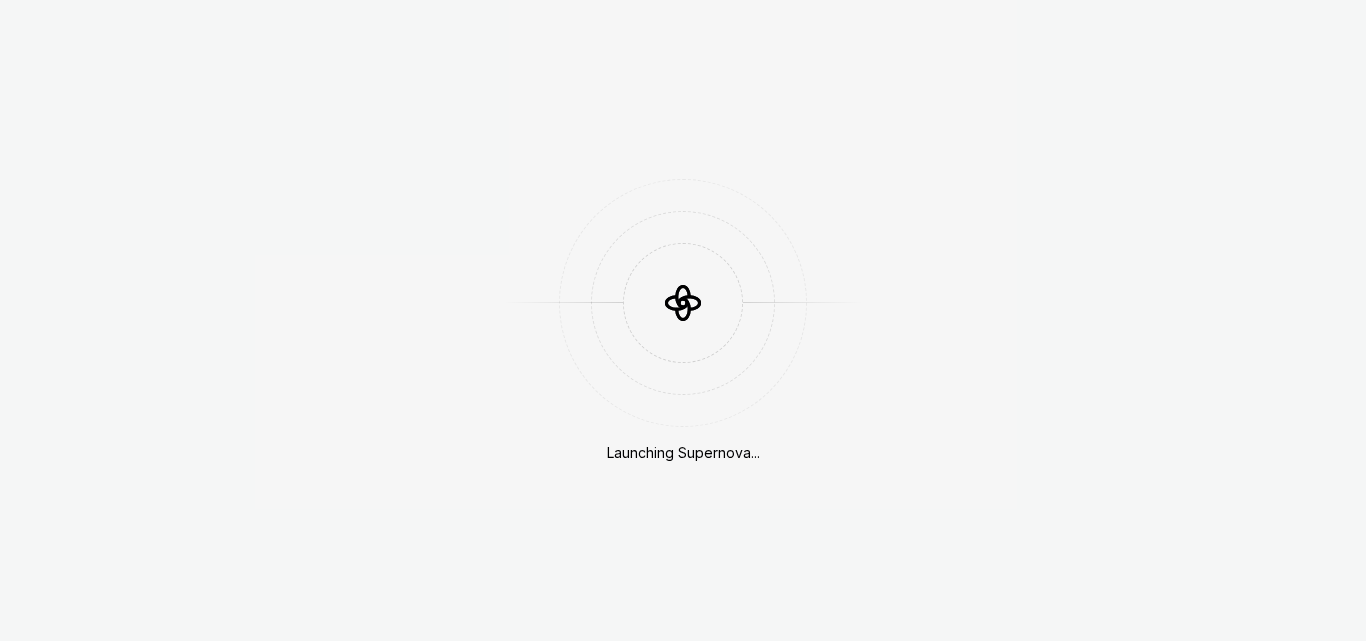 scroll, scrollTop: 0, scrollLeft: 0, axis: both 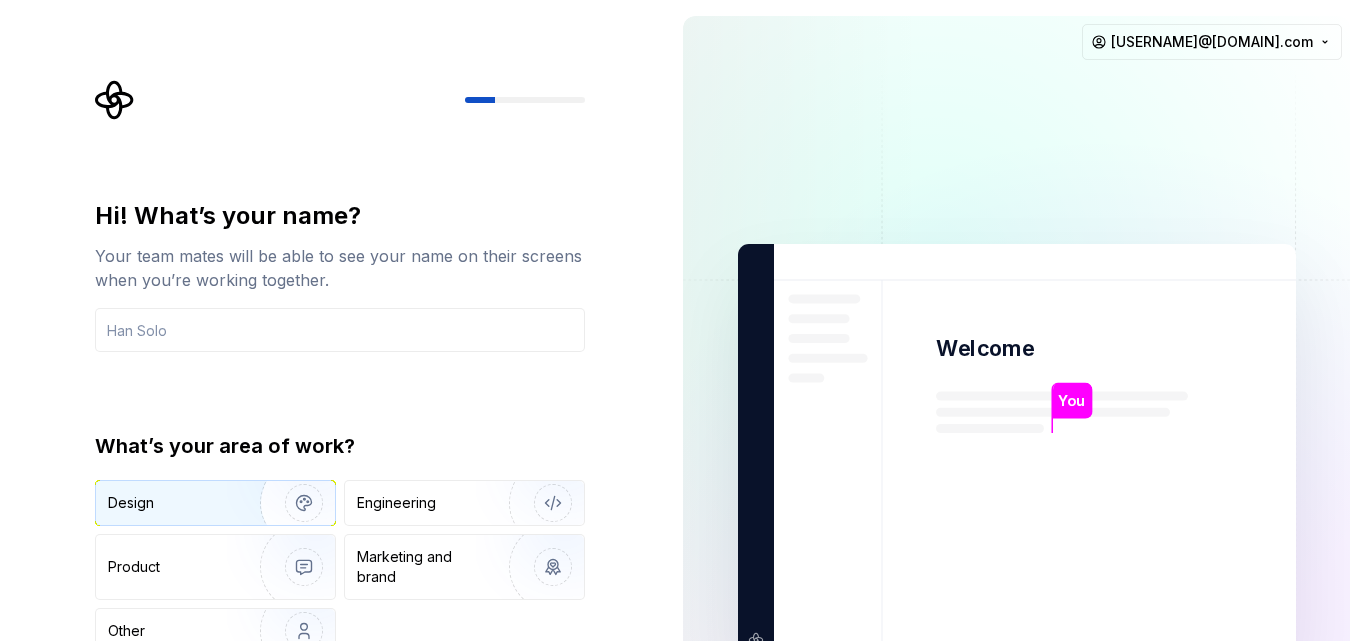 click on "Design" at bounding box center (215, 503) 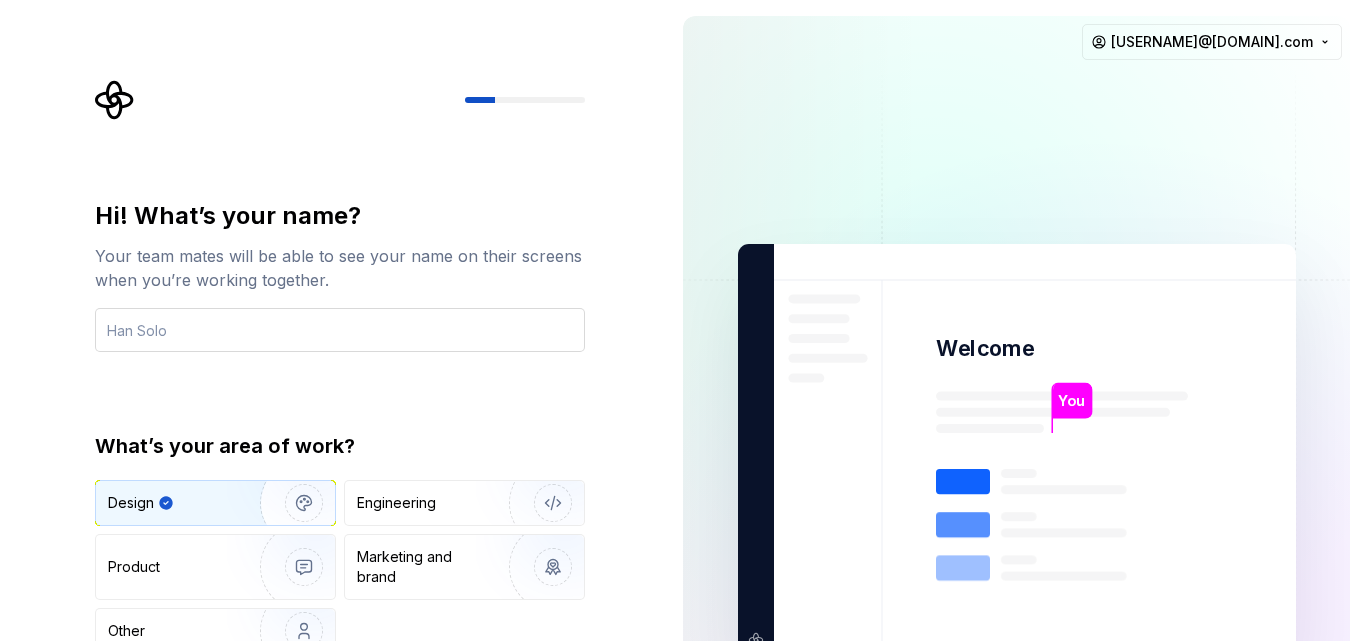 click at bounding box center [340, 330] 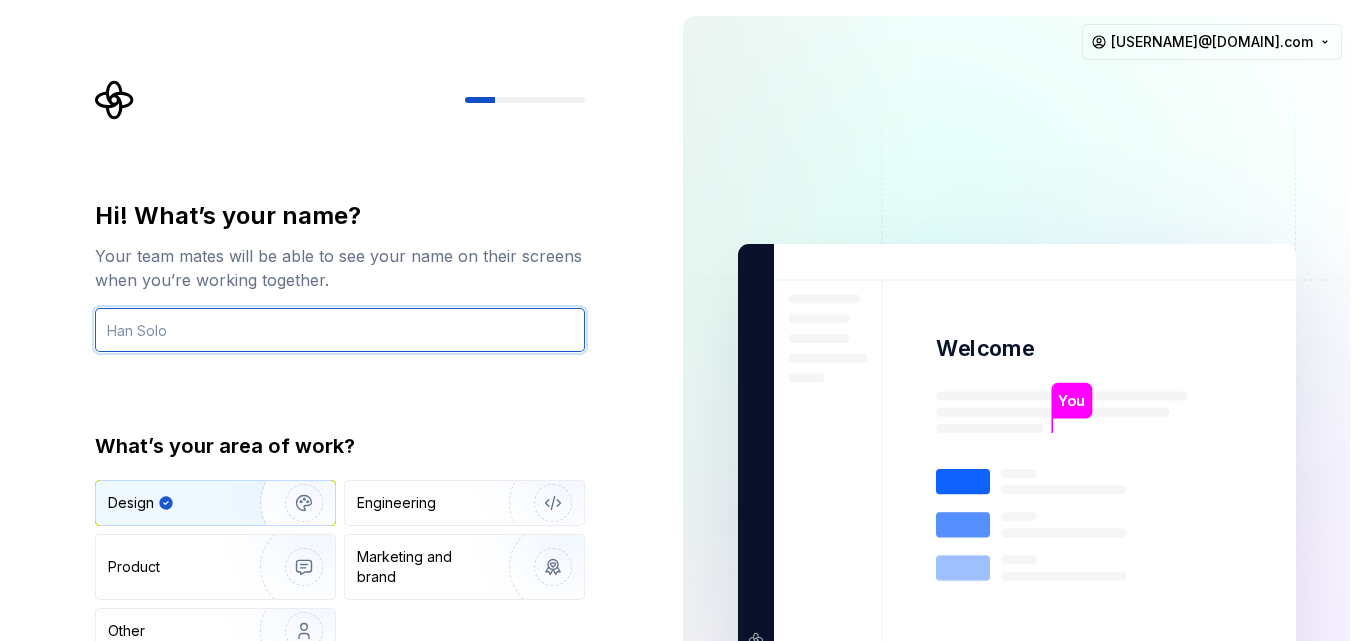 type on "h" 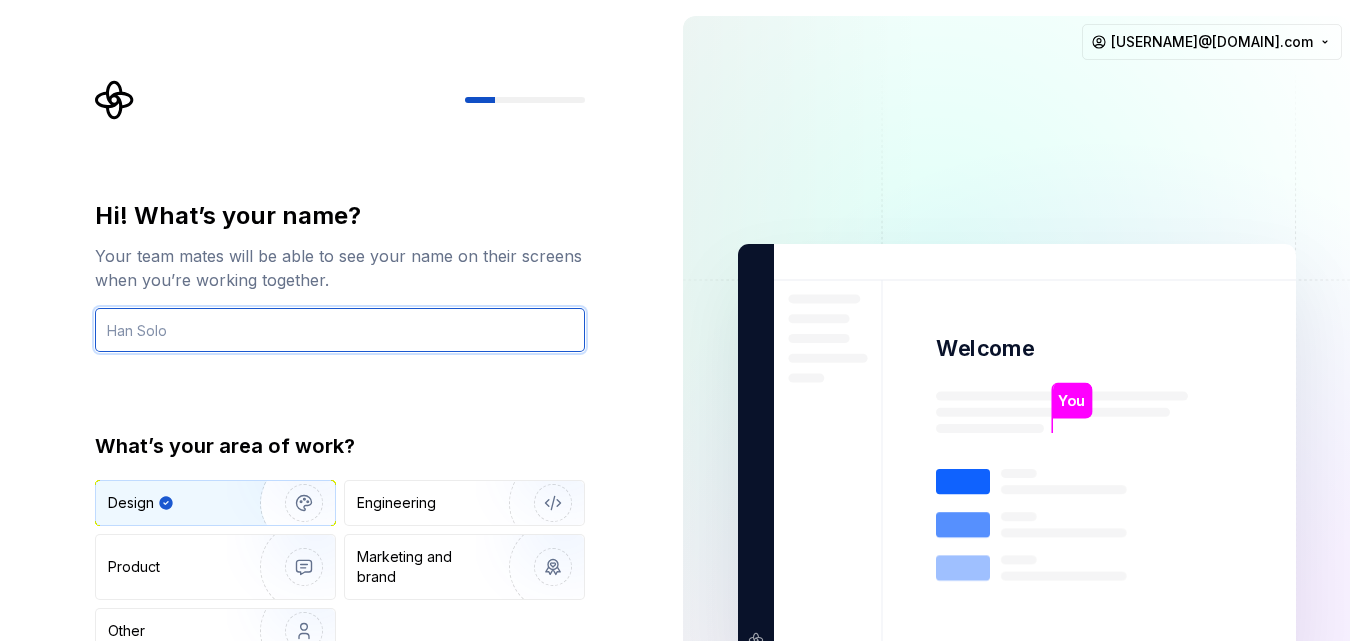 paste on "[USERNAME]@[DOMAIN].com" 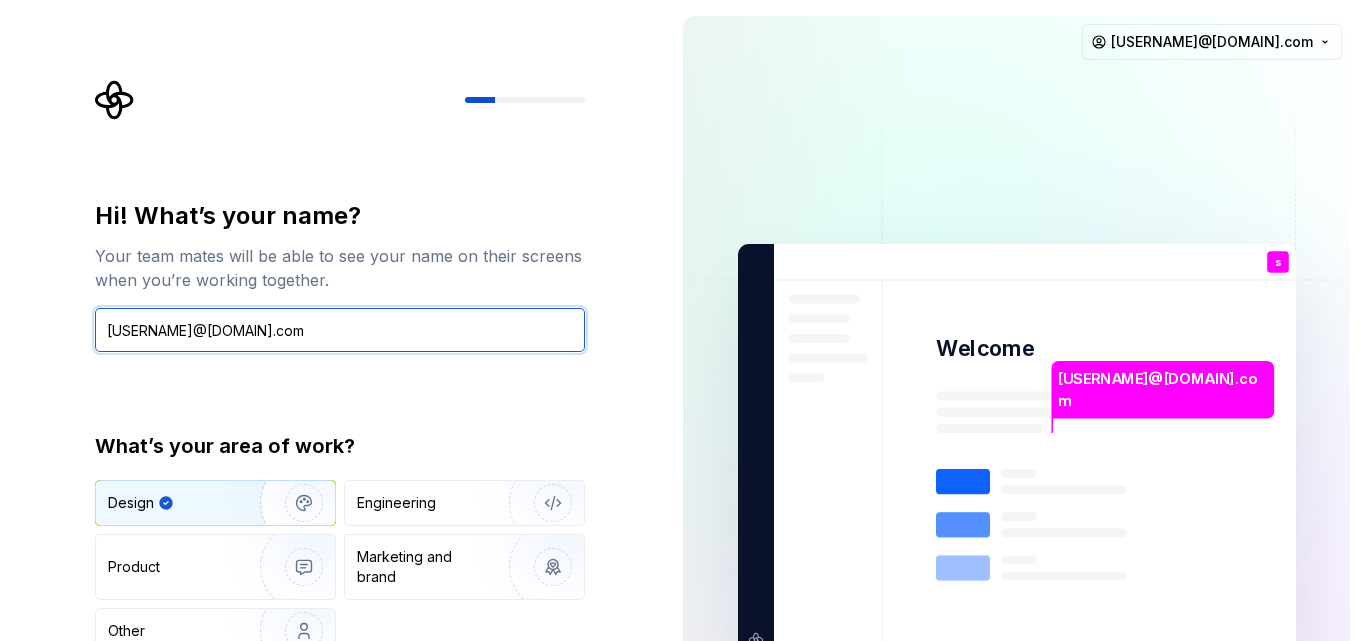 drag, startPoint x: 147, startPoint y: 335, endPoint x: 318, endPoint y: 330, distance: 171.07309 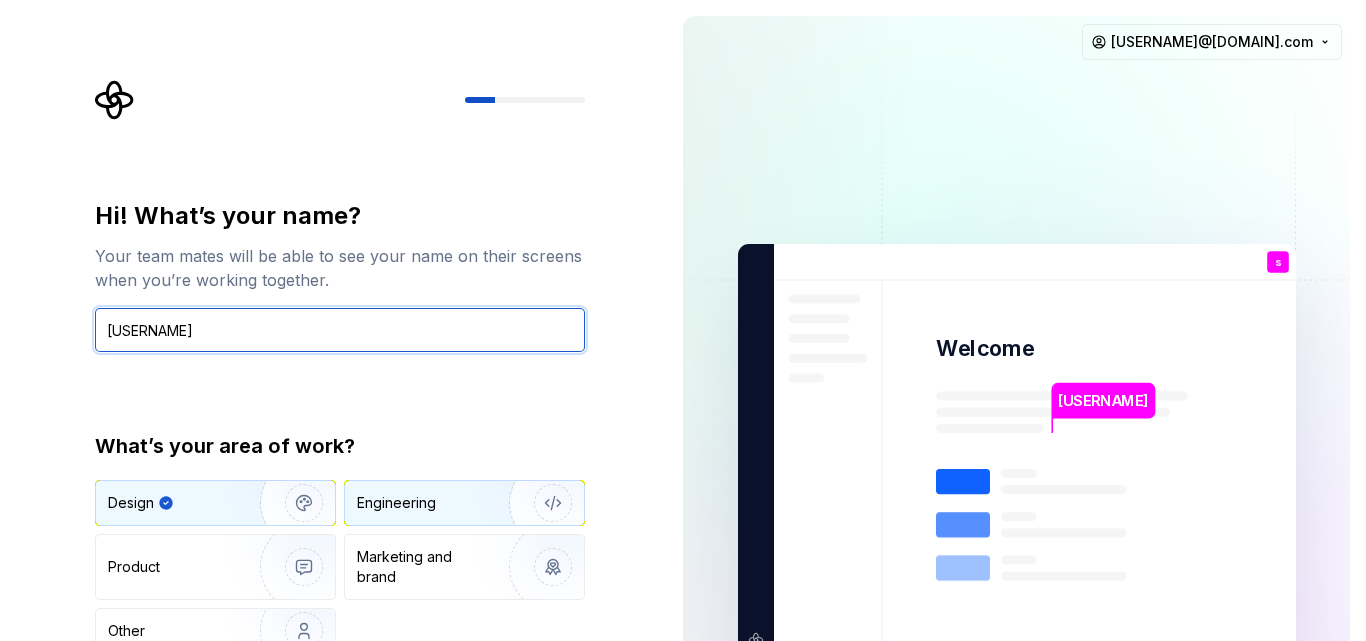 type on "[USERNAME]" 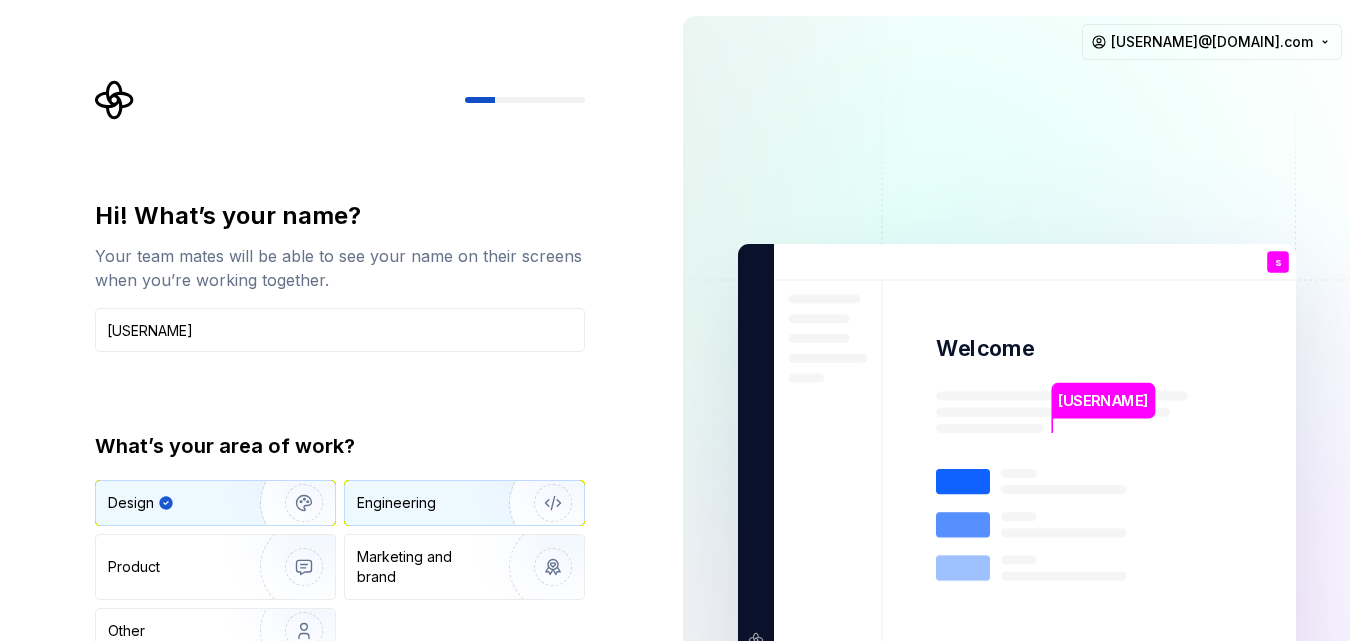 click on "Engineering" at bounding box center [396, 503] 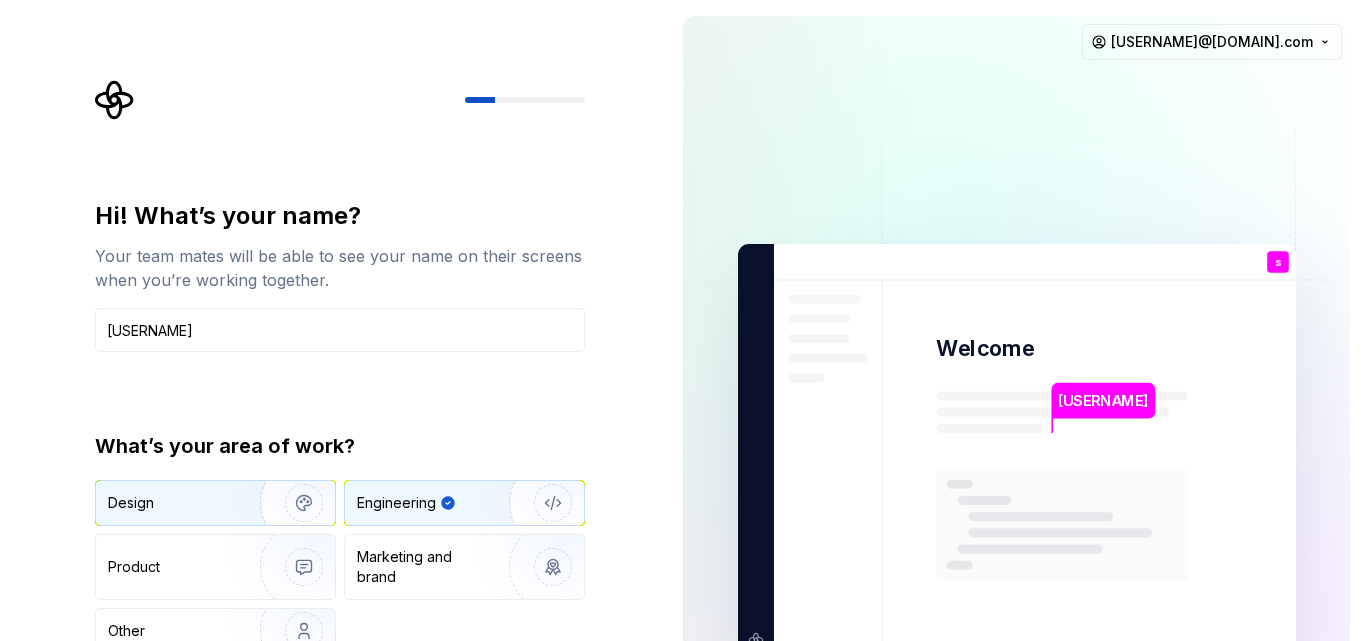 click on "Design" at bounding box center [171, 503] 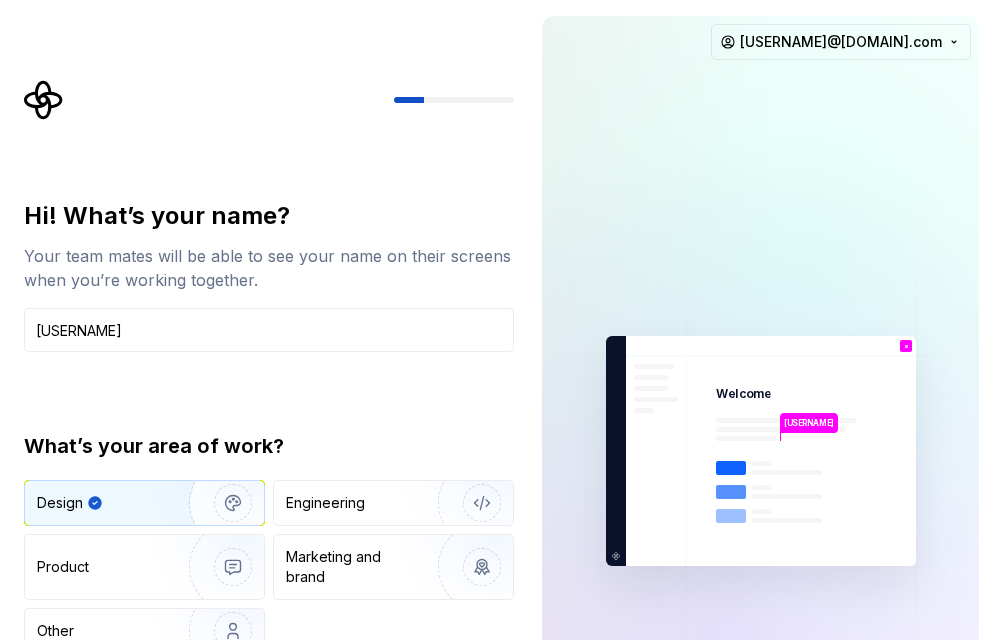 click at bounding box center [454, 100] 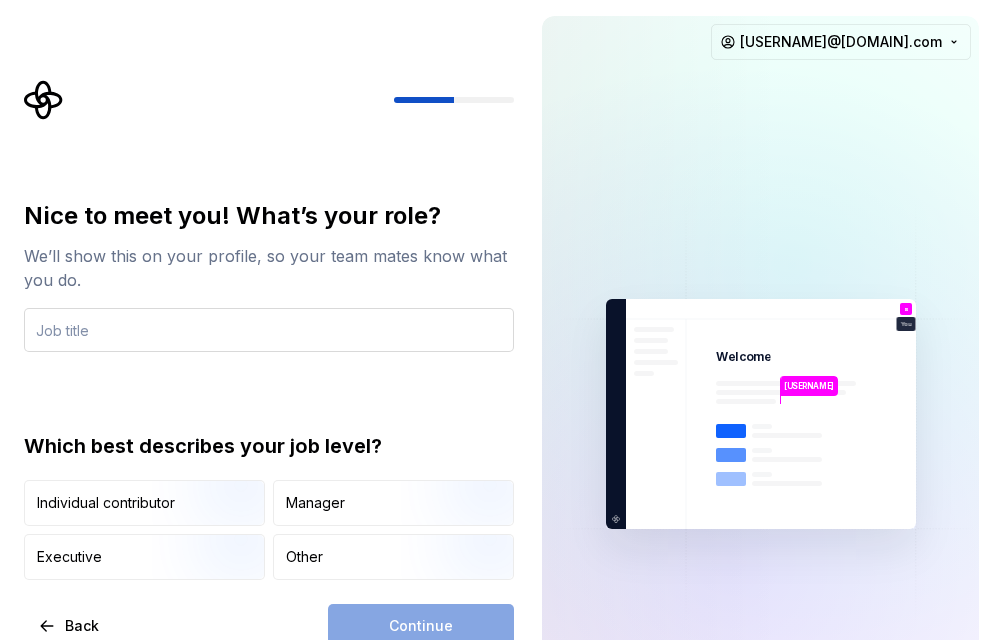 type on "a" 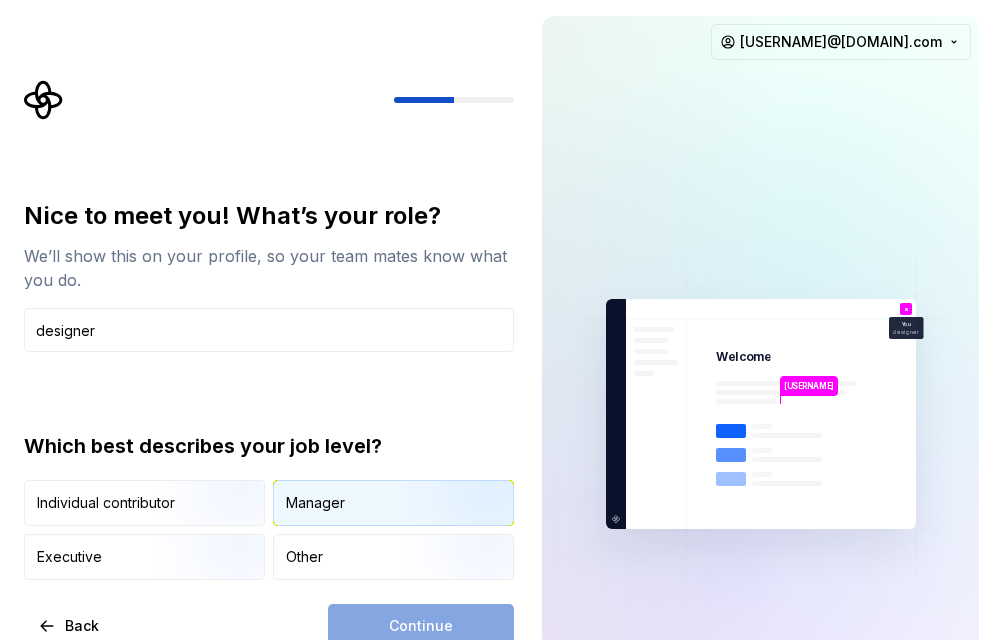 type on "designer" 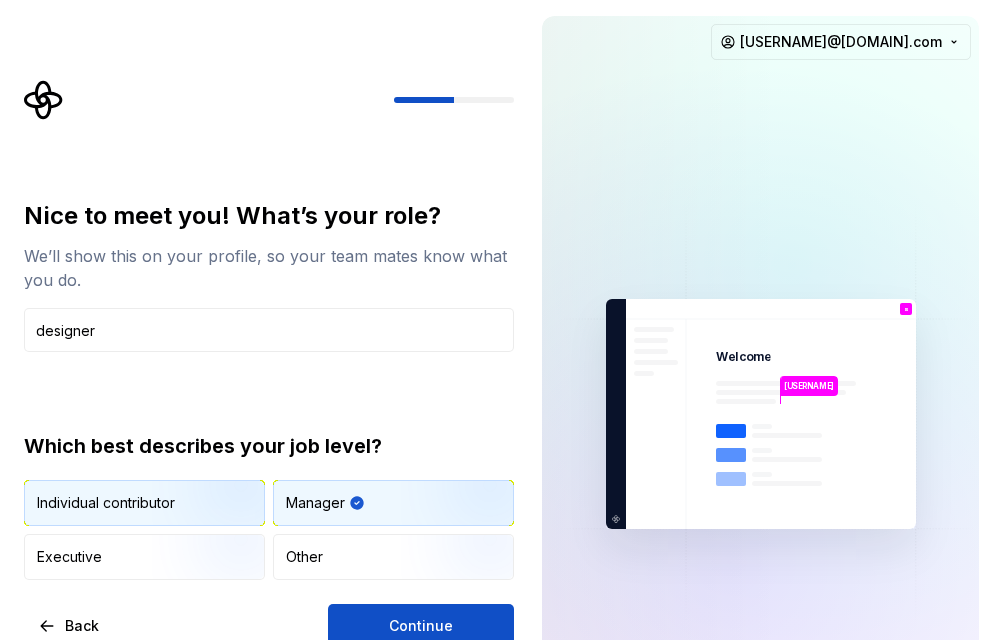 click at bounding box center [216, 528] 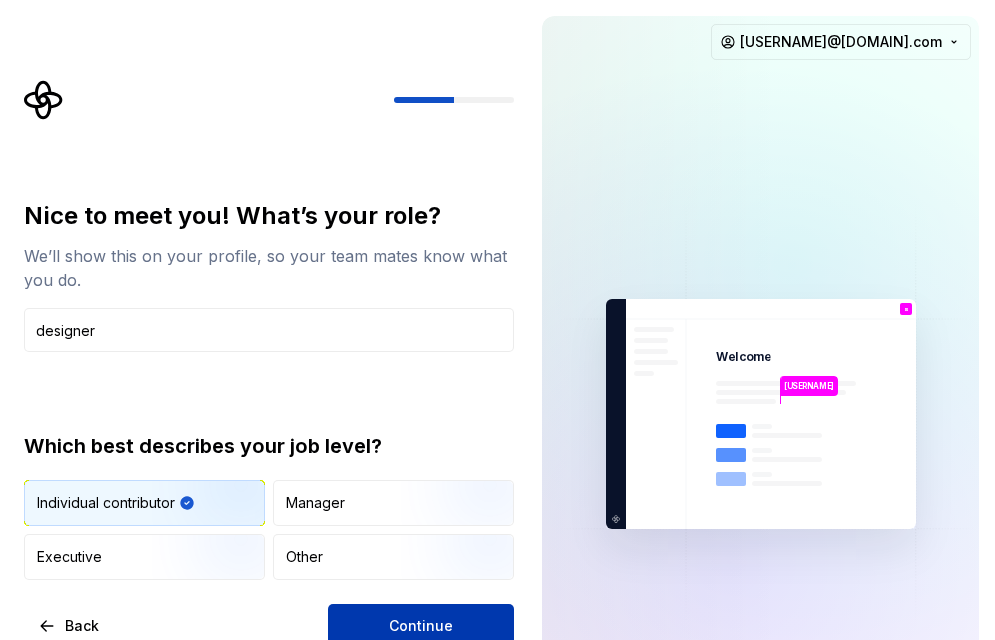 click on "Continue" at bounding box center [421, 626] 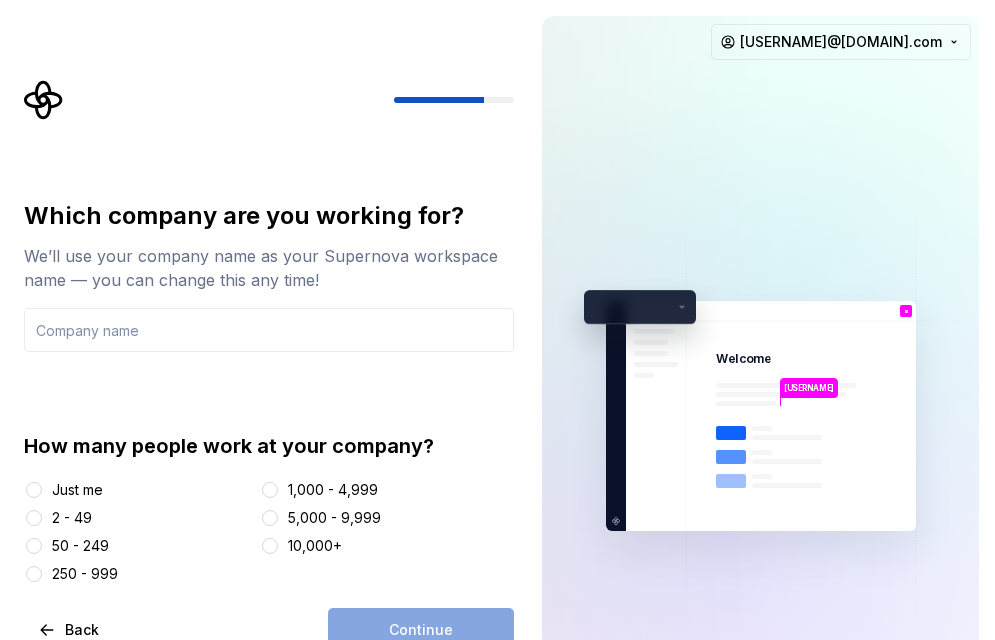 click on "2 - 49" at bounding box center (72, 518) 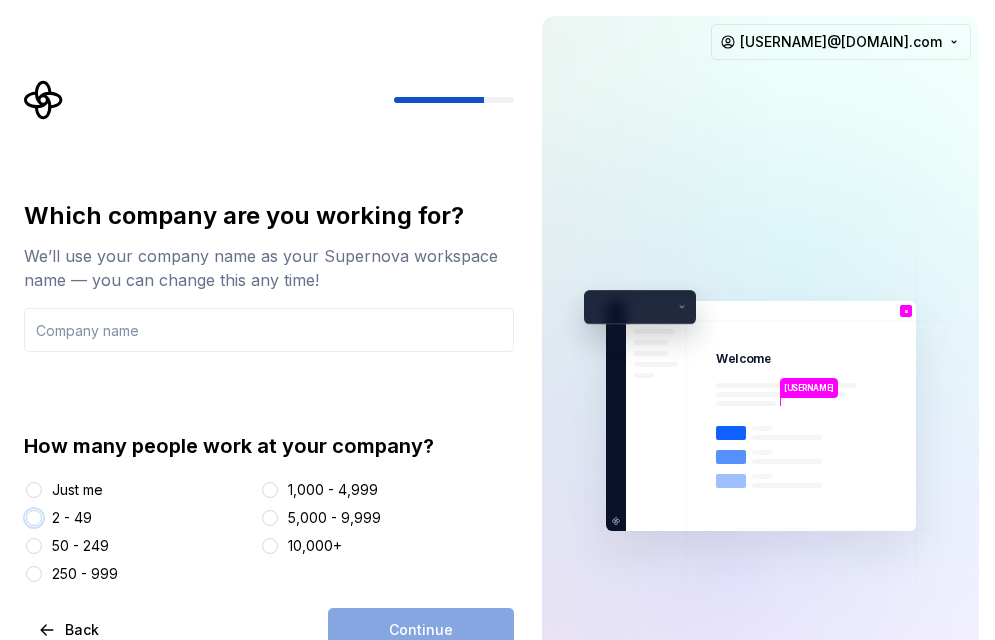click on "2 - 49" at bounding box center [34, 518] 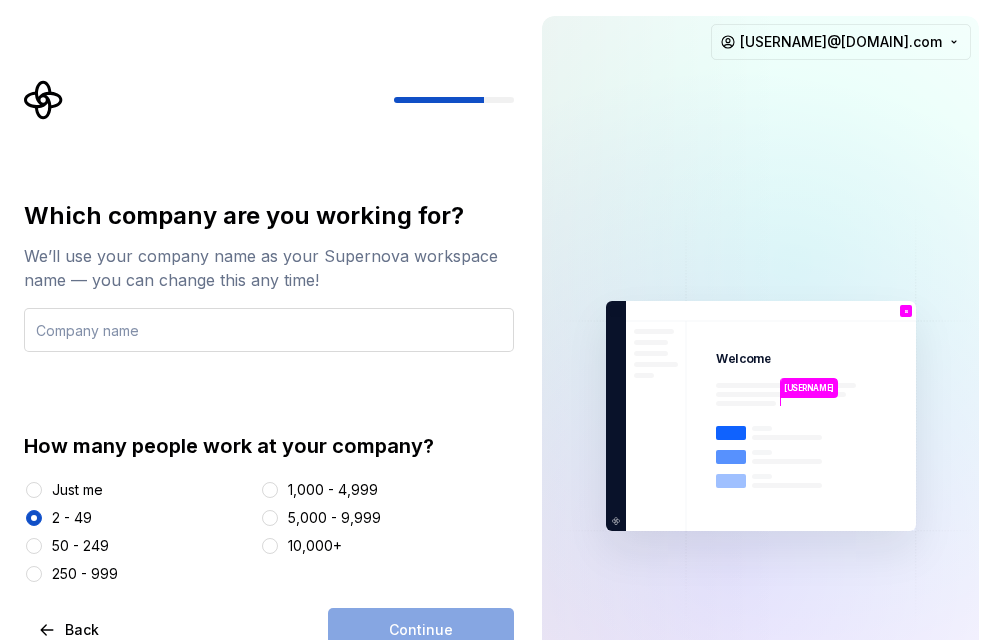 click at bounding box center (269, 330) 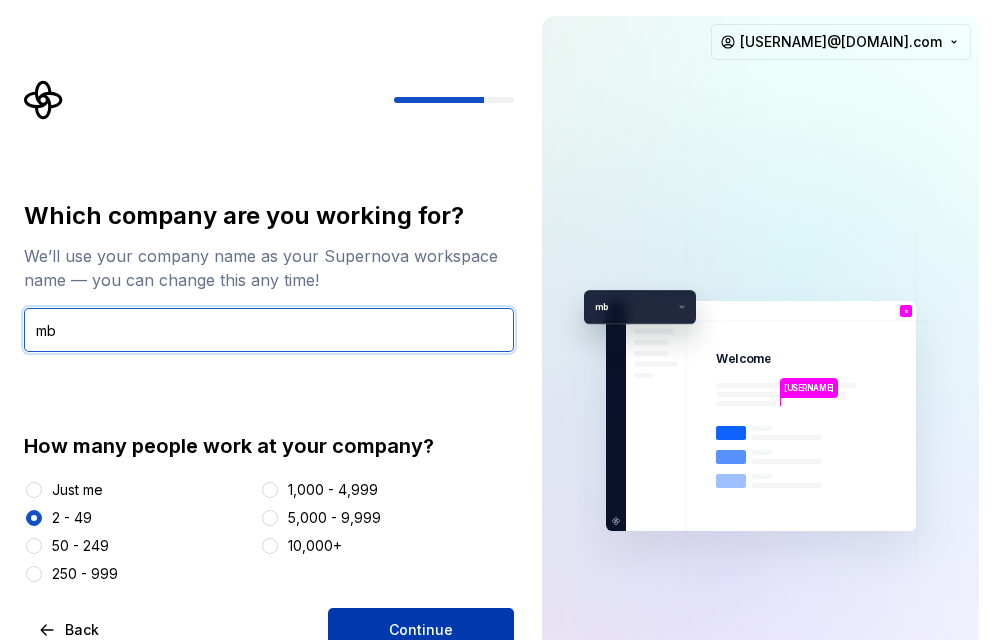 type on "mb" 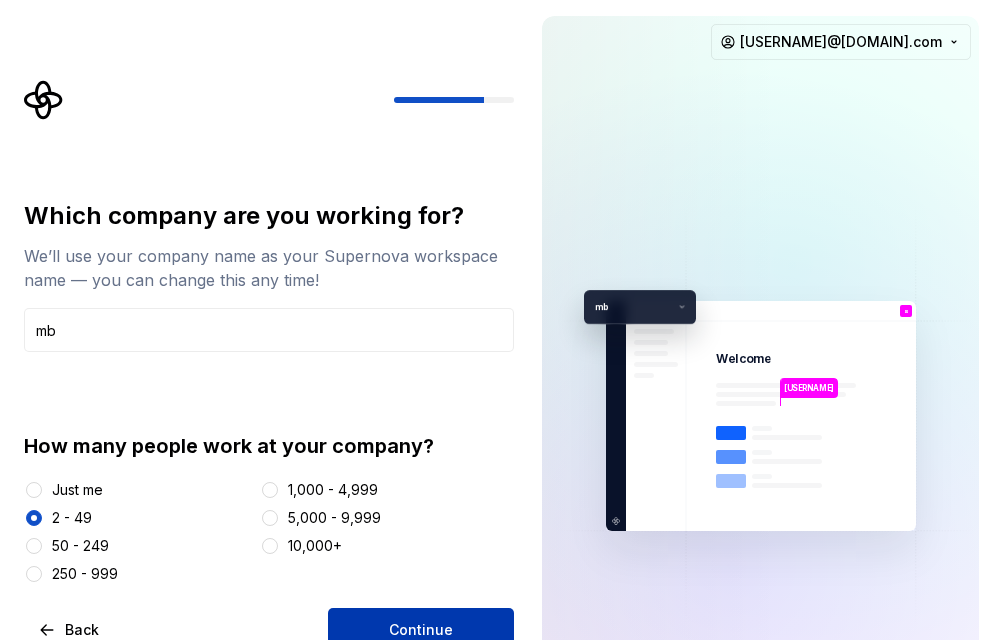 click on "Continue" at bounding box center [421, 630] 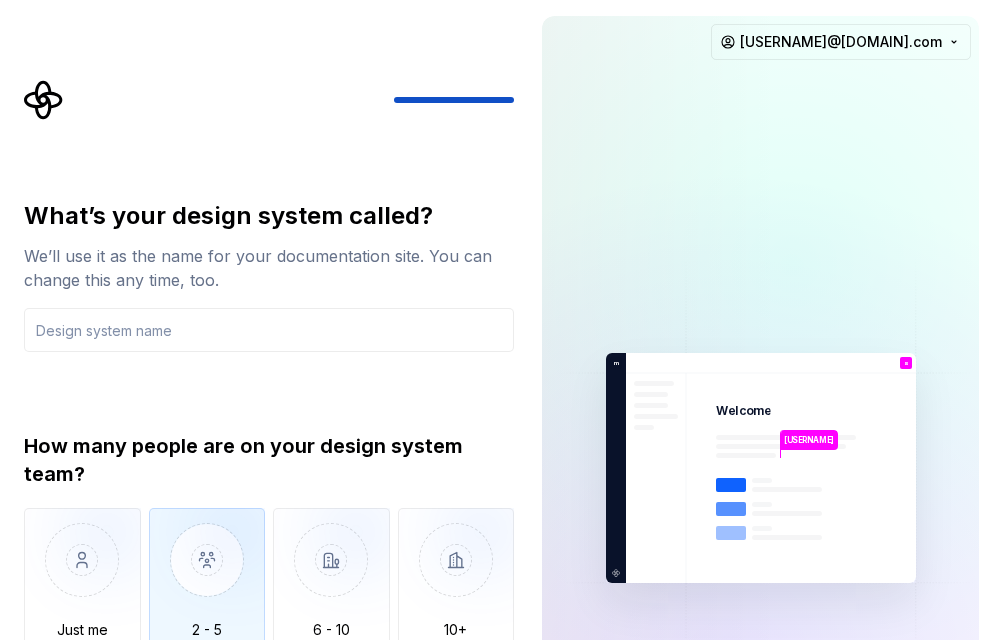 click at bounding box center (207, 575) 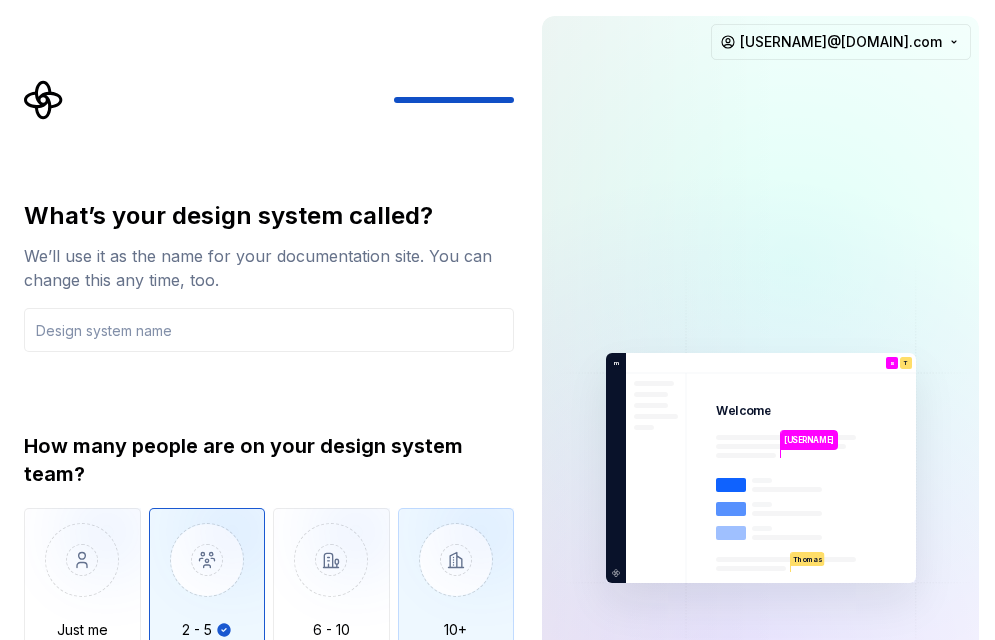type on "2 - 5" 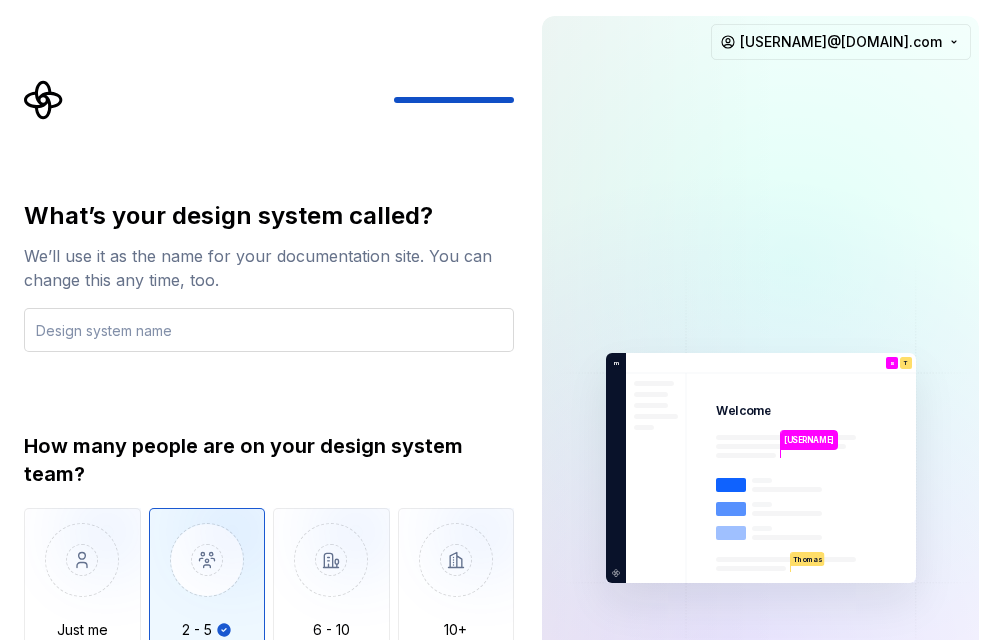 click at bounding box center [269, 330] 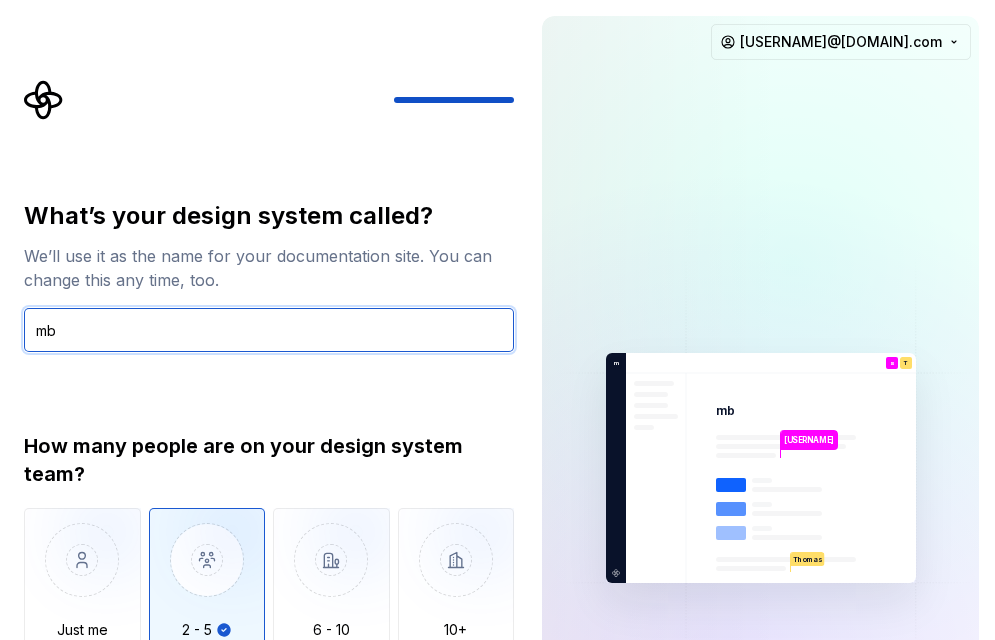 type on "mb" 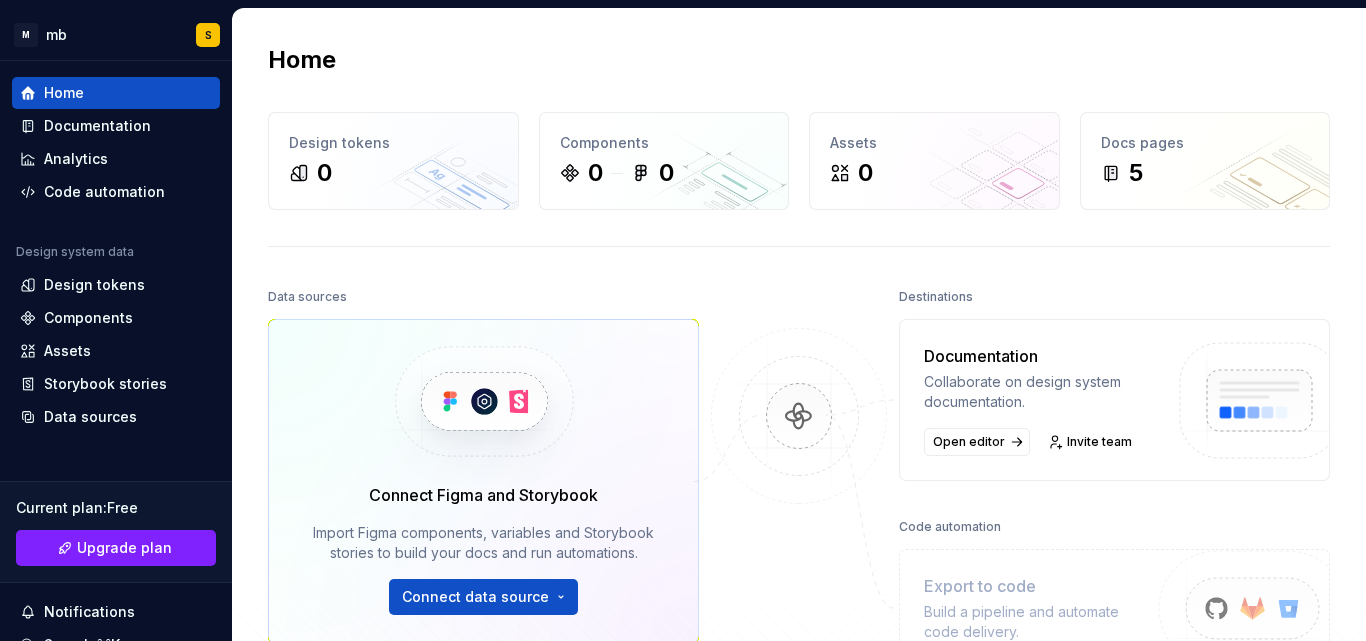 scroll, scrollTop: 300, scrollLeft: 0, axis: vertical 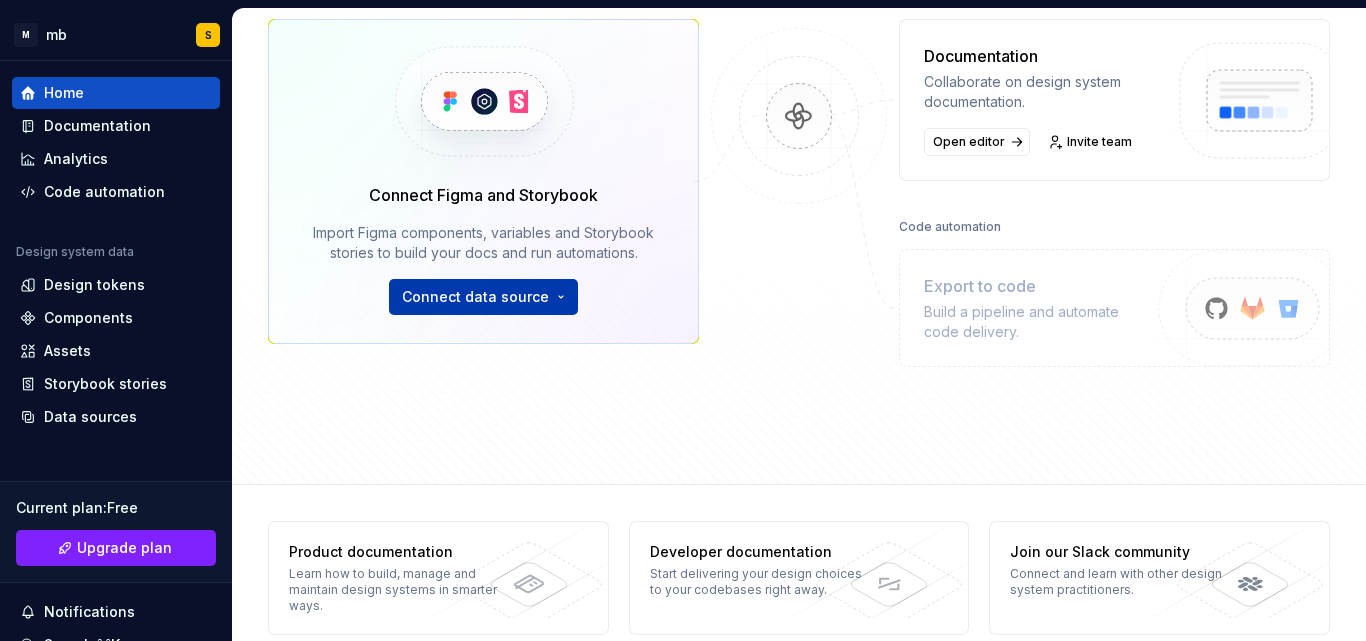 click on "M mb S Home Documentation Analytics Code automation Design system data Design tokens Components Assets Storybook stories Data sources Current plan :  Free Upgrade plan Notifications Search ⌘K Invite team Settings Contact support Help Home Design tokens 0 Components 0 0 Assets 0 Docs pages 5 Data sources Connect Figma and Storybook Import Figma components, variables and Storybook stories to build your docs and run automations. Connect data source Destinations Documentation Collaborate on design system documentation. Open editor Invite team Code automation Export to code Build a pipeline and automate code delivery. Product documentation Learn how to build, manage and maintain design systems in smarter ways. Developer documentation Start delivering your design choices to your codebases right away. Join our Slack community Connect and learn with other design system practitioners." at bounding box center [683, 320] 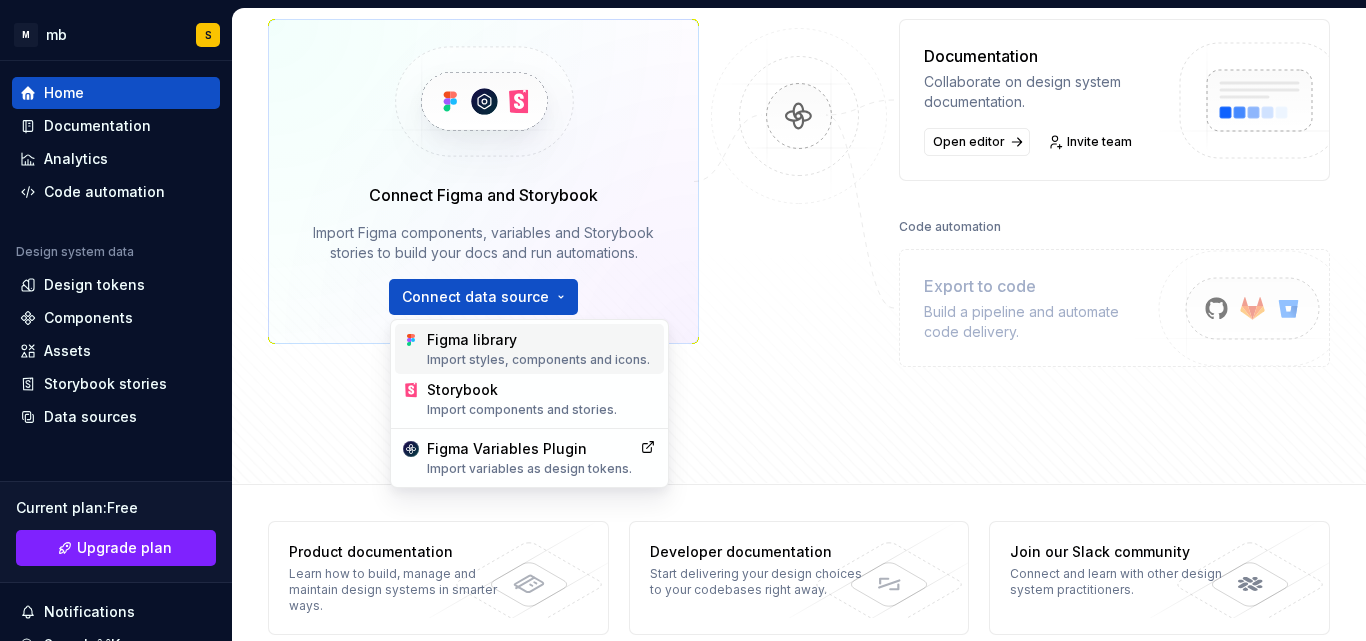click on "Import styles, components and icons." at bounding box center (541, 360) 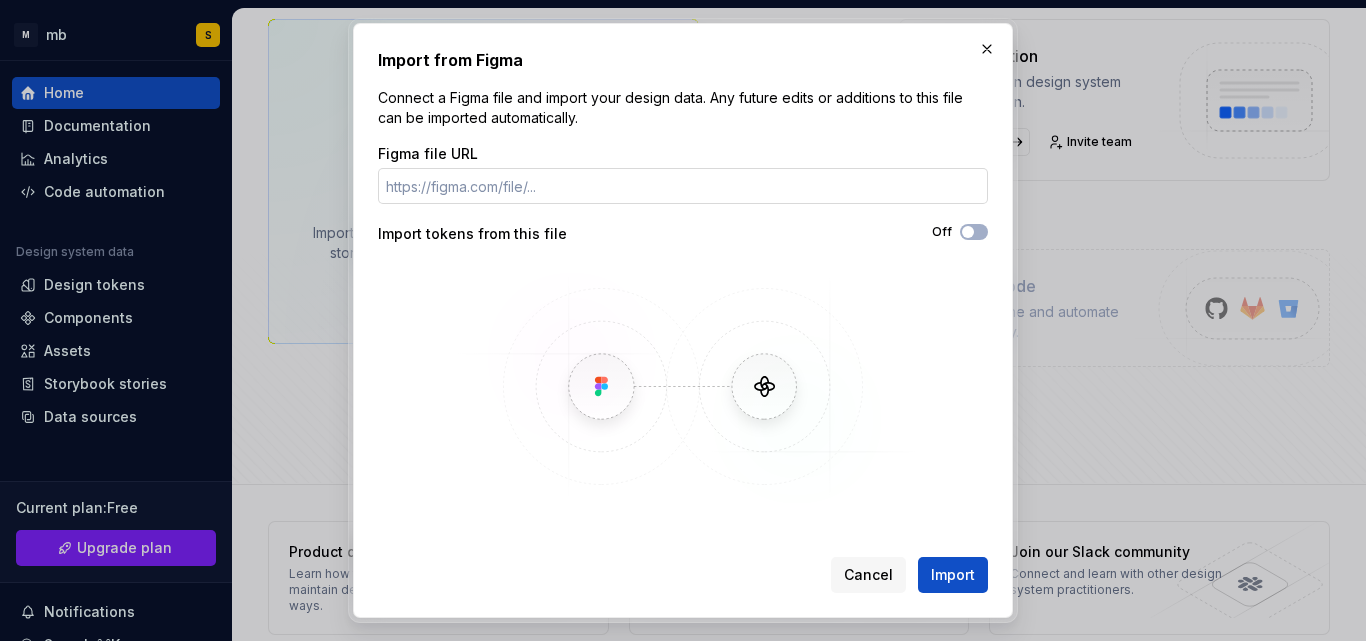 click on "Figma file URL" at bounding box center (683, 186) 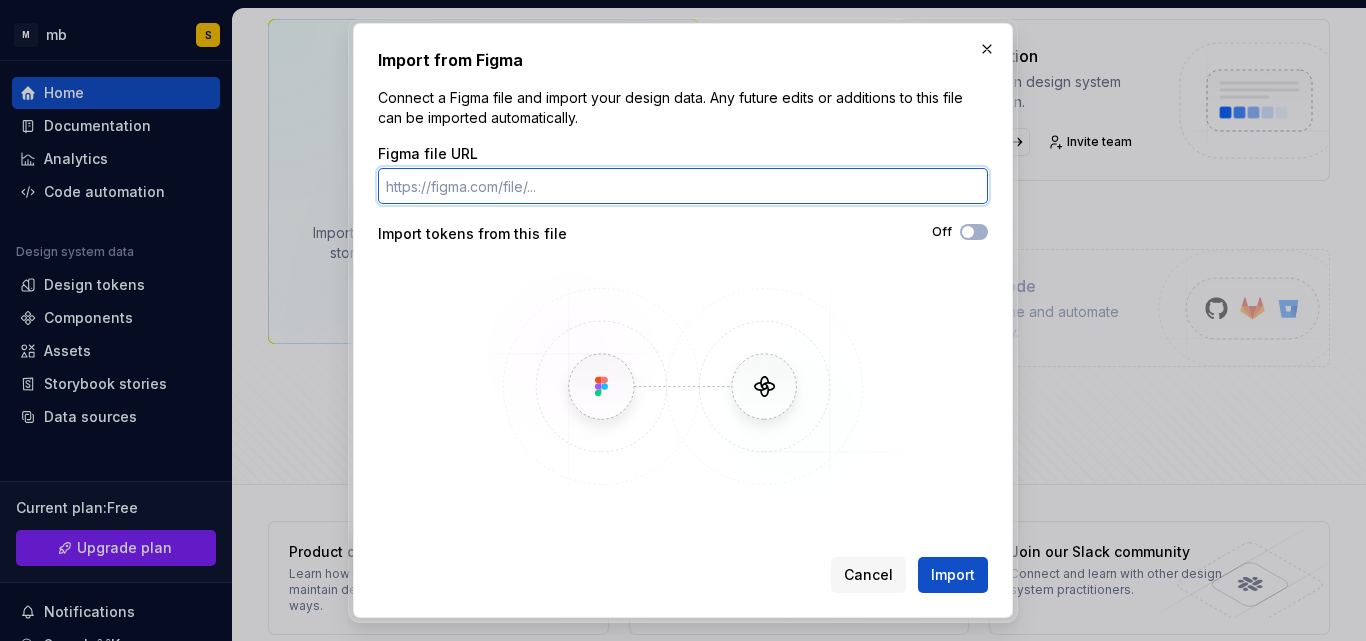 paste on "https://www.figma.com/design/d7AlB5K9Zdi9K6HlYSuBAJ/Untitled?node-id=1093-1739&t=IbbrS7rfUfwF6yg0-0" 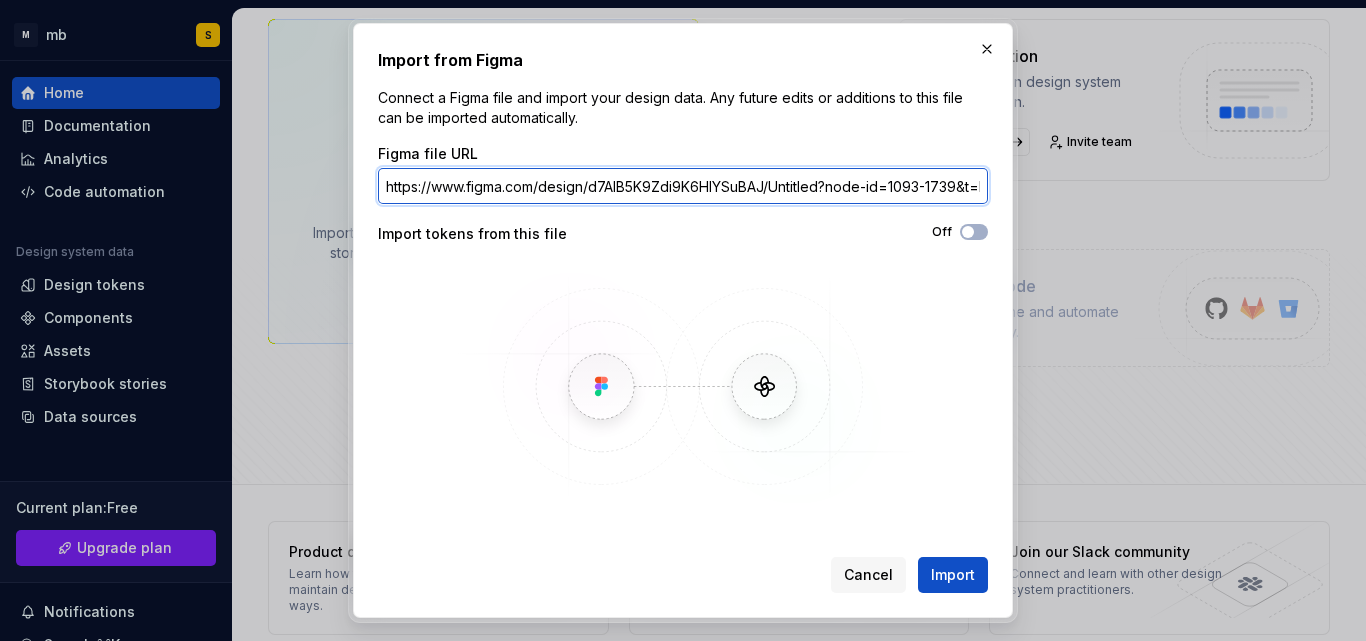 scroll, scrollTop: 0, scrollLeft: 147, axis: horizontal 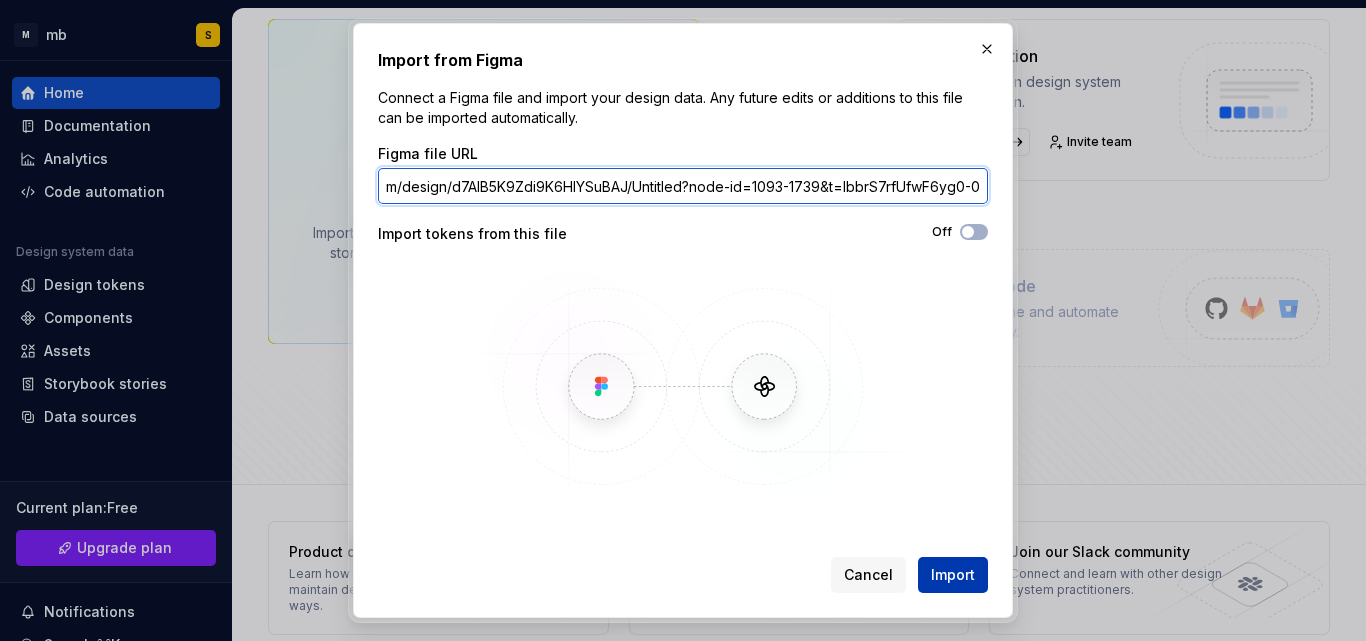 type on "https://www.figma.com/design/d7AlB5K9Zdi9K6HlYSuBAJ/Untitled?node-id=1093-1739&t=IbbrS7rfUfwF6yg0-0" 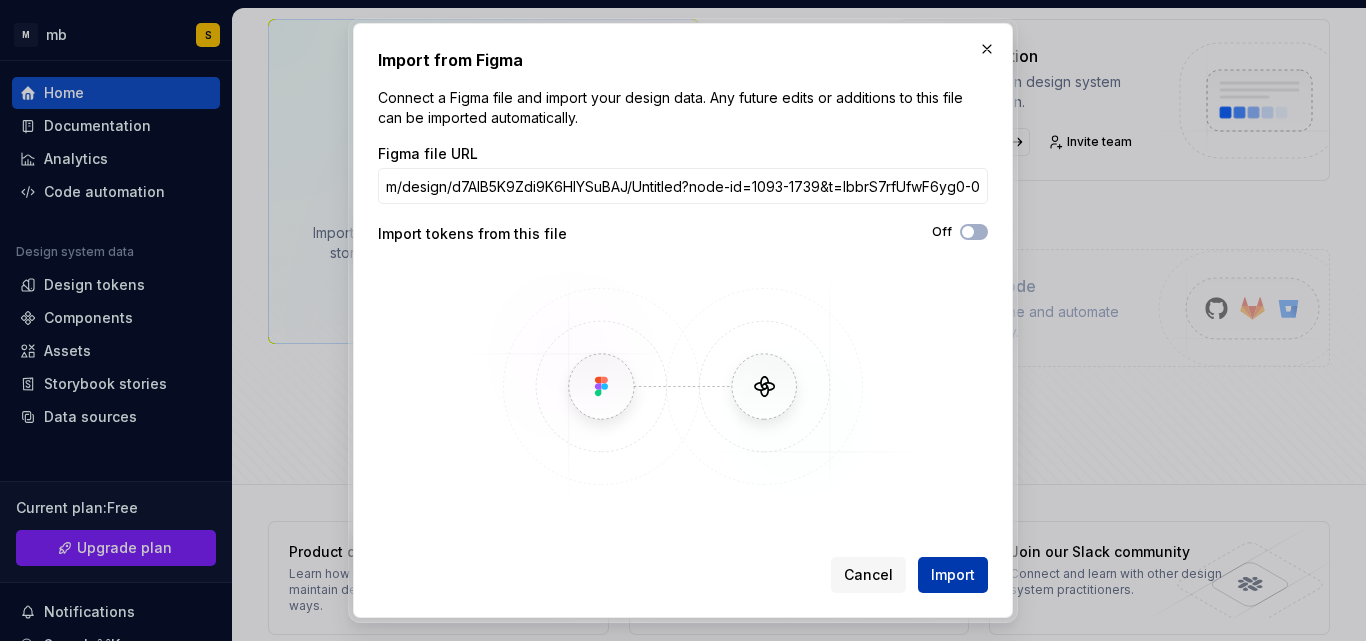 click on "Import" at bounding box center (953, 575) 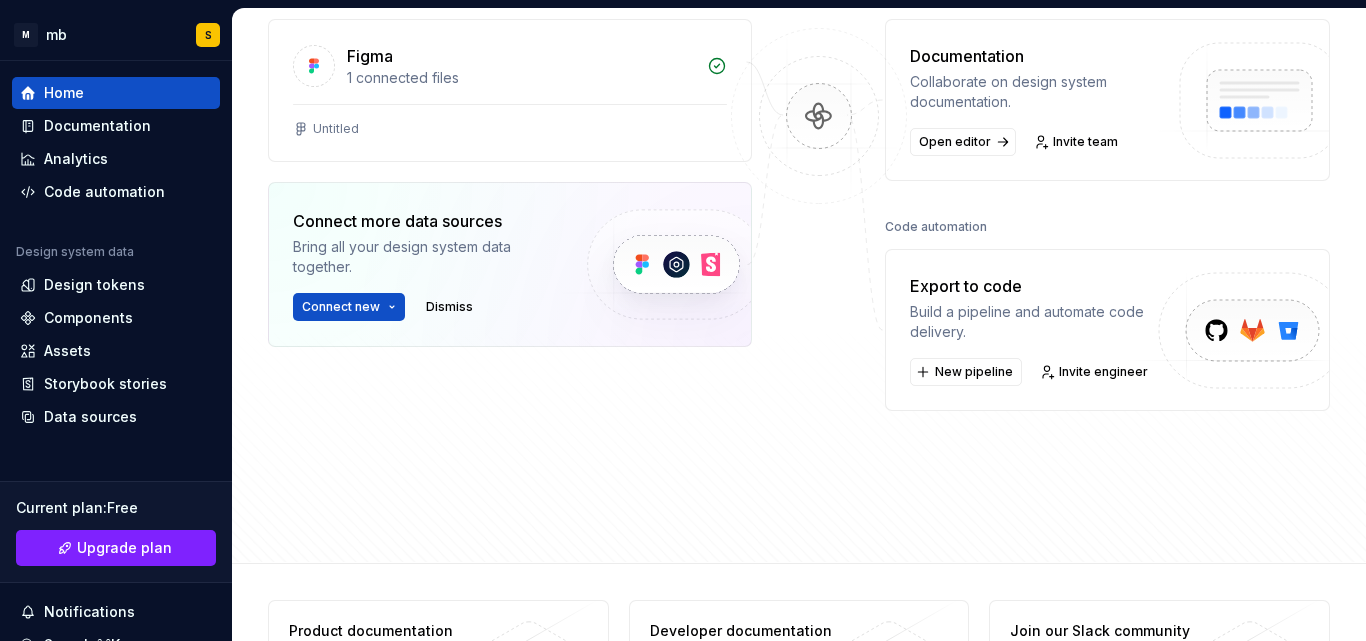 click on "Build a pipeline and automate code delivery." at bounding box center (1033, 322) 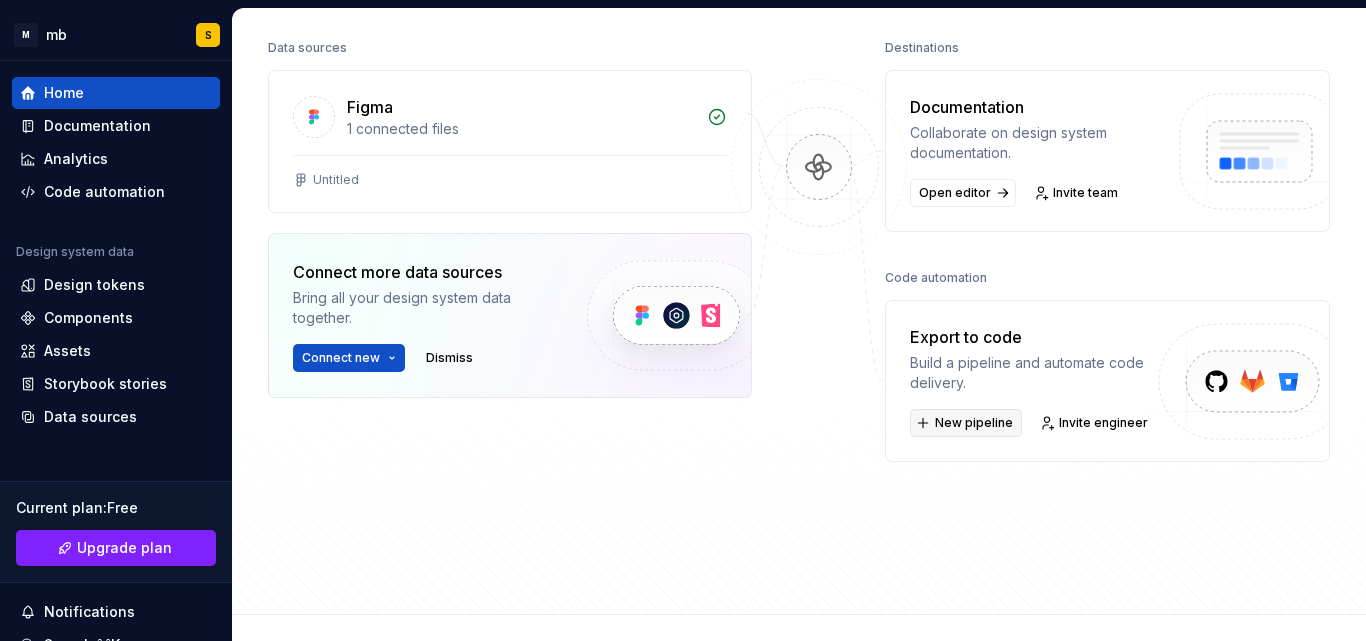scroll, scrollTop: 209, scrollLeft: 0, axis: vertical 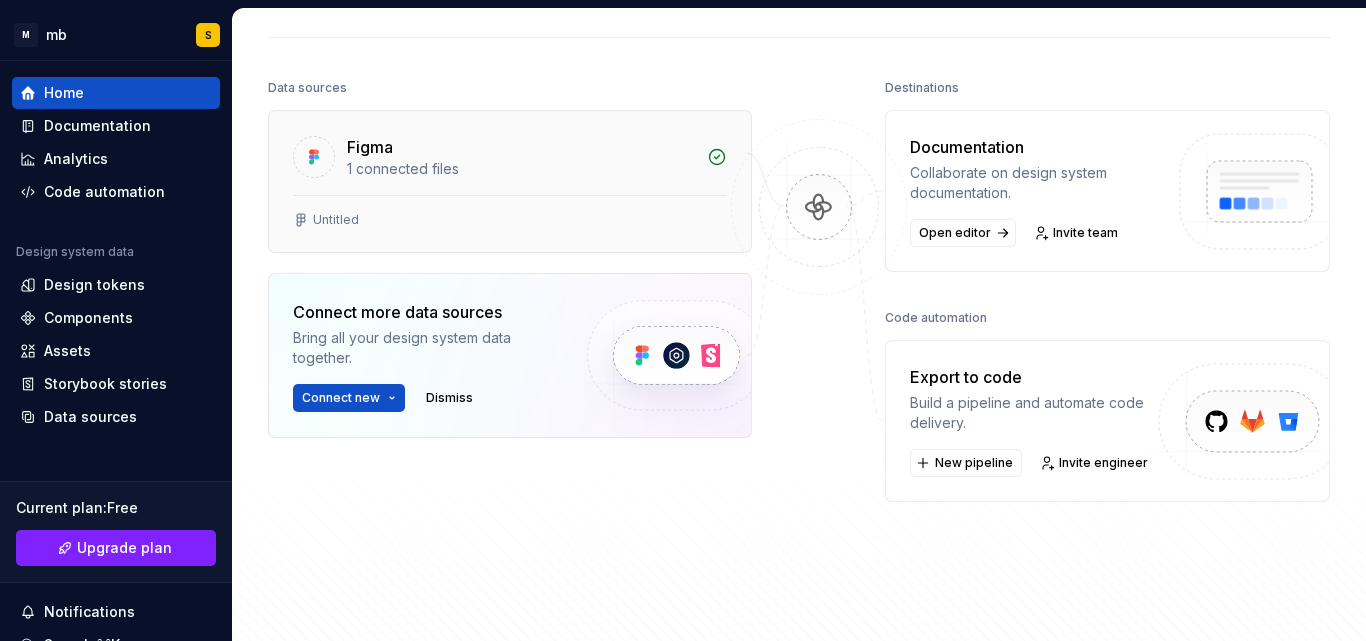 click on "1 connected files" at bounding box center (521, 169) 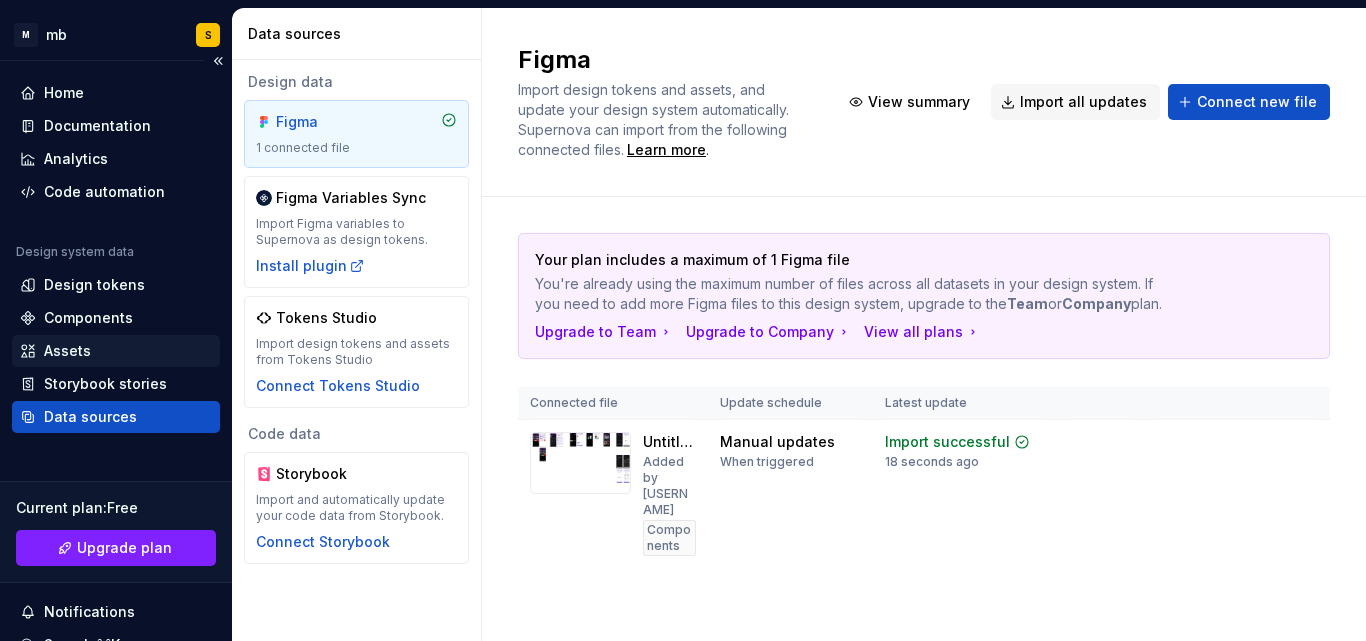 click on "Assets" at bounding box center [67, 351] 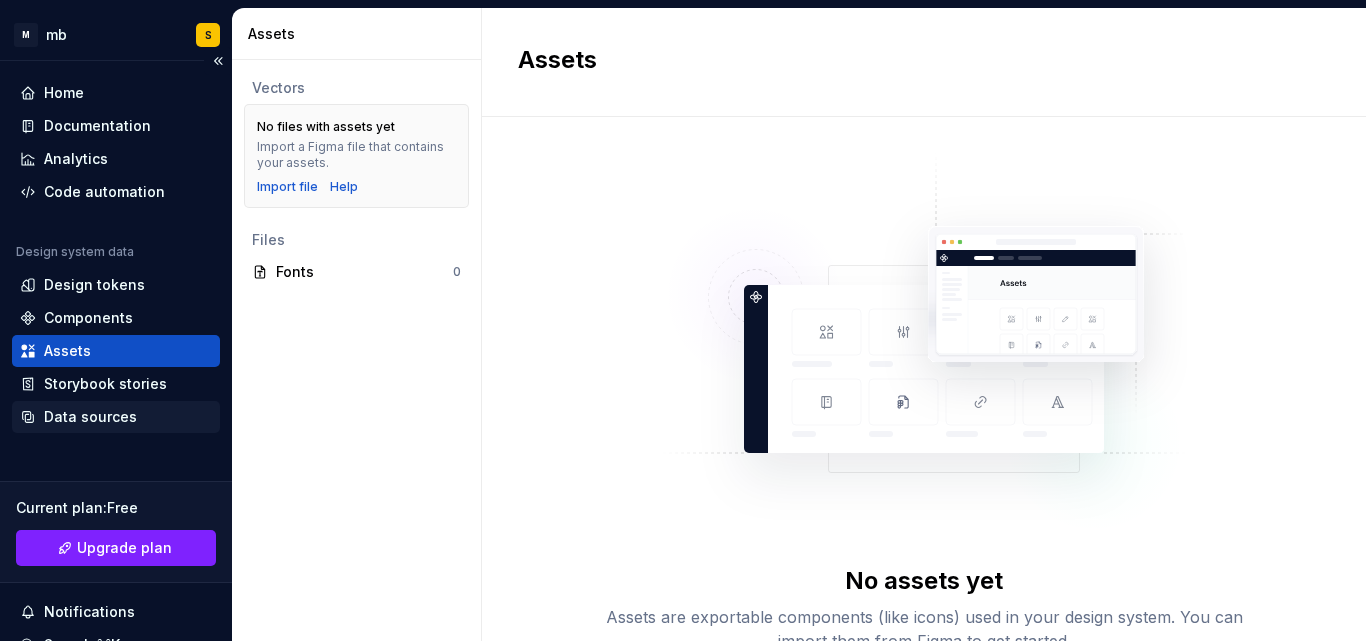 click on "Data sources" at bounding box center (90, 417) 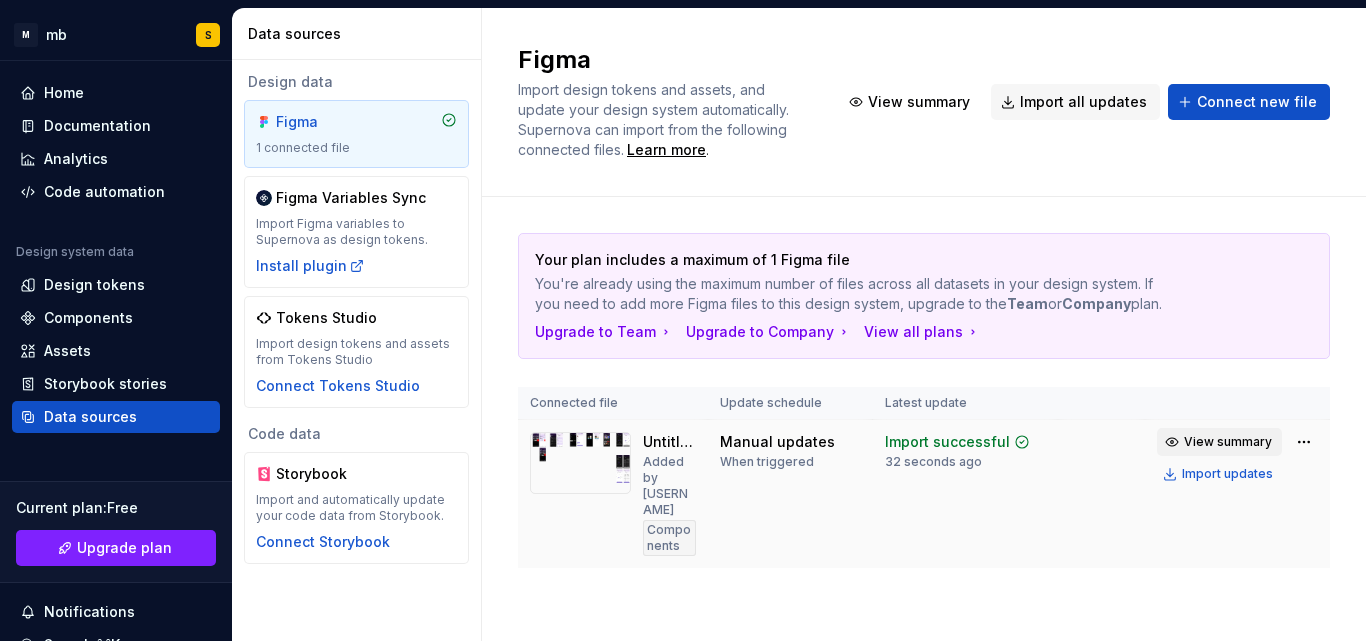 click on "View summary" at bounding box center [1228, 442] 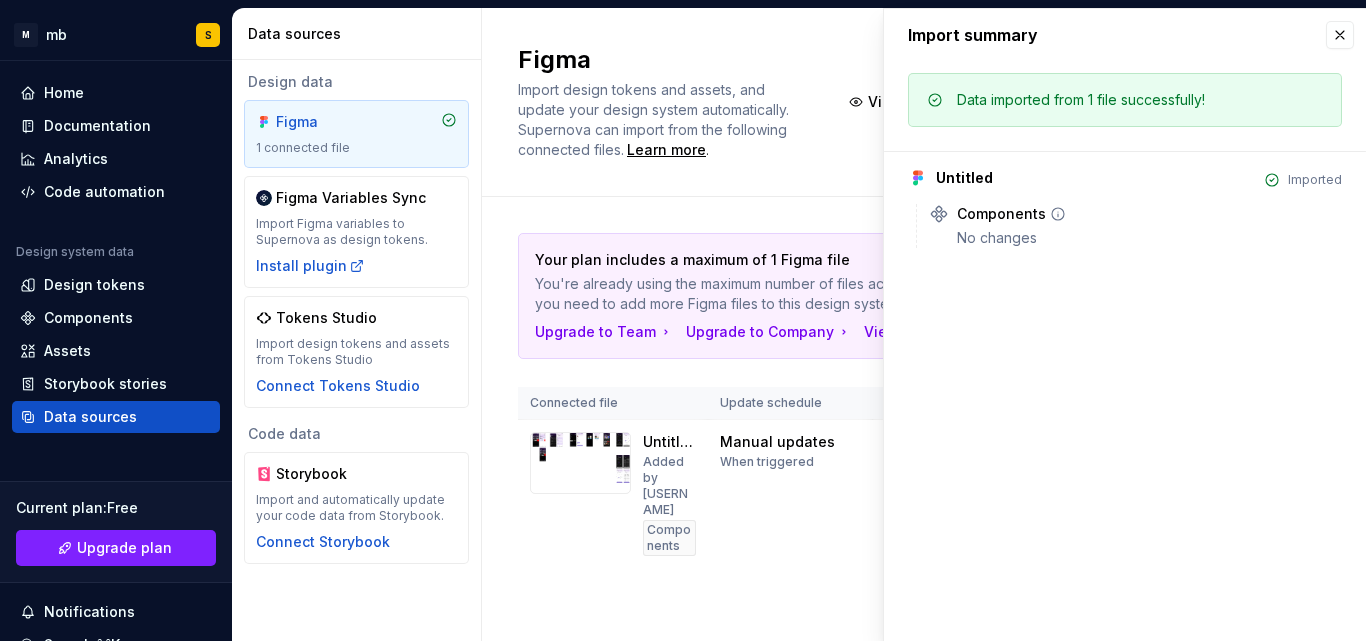 click on "Components No changes" at bounding box center (1149, 226) 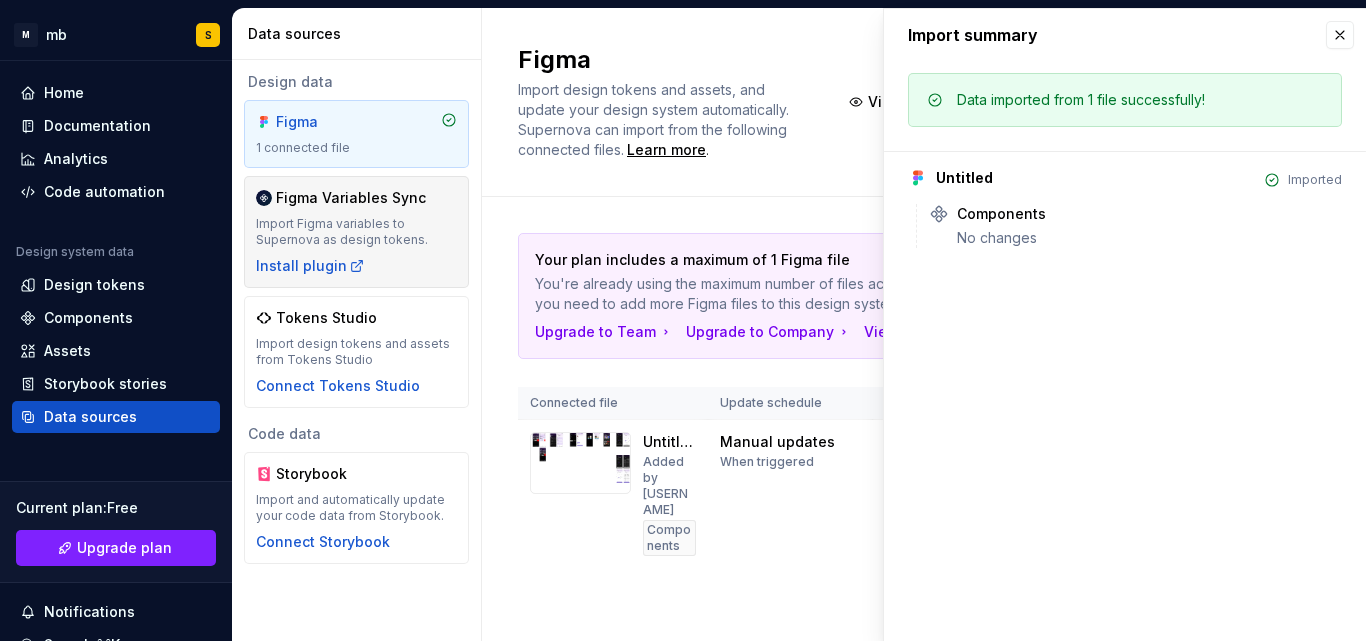 click on "Figma Variables Sync" at bounding box center [351, 198] 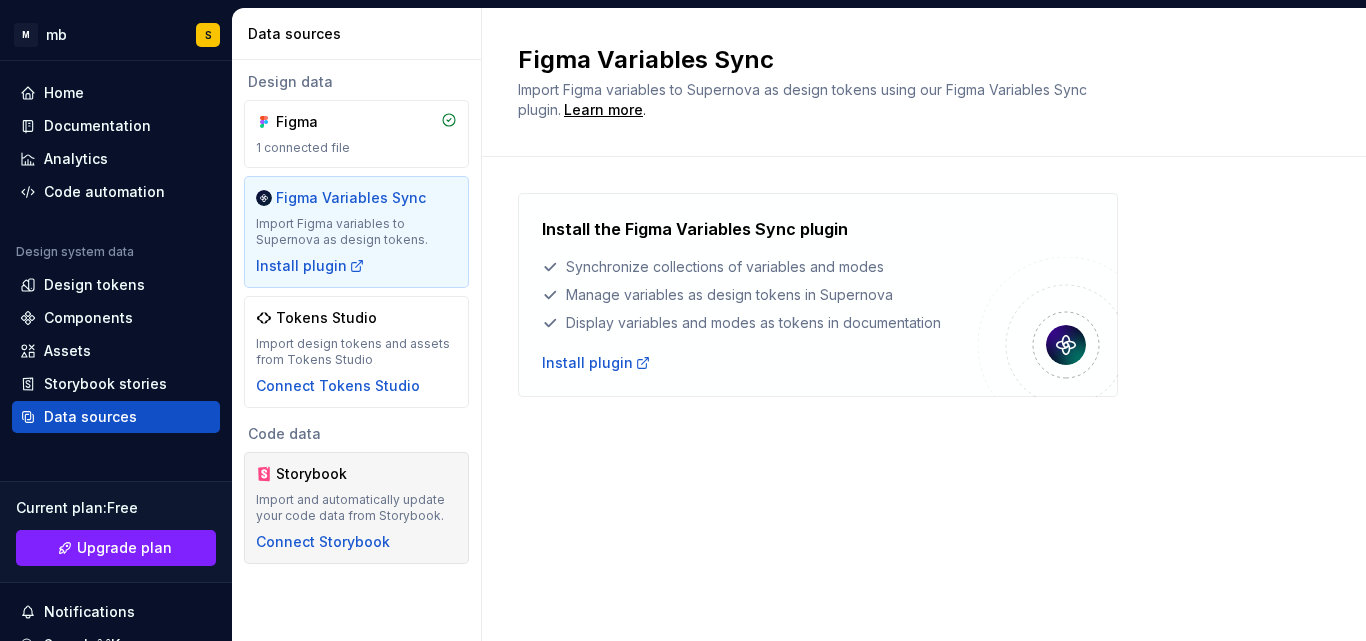 click on "Storybook" at bounding box center (324, 474) 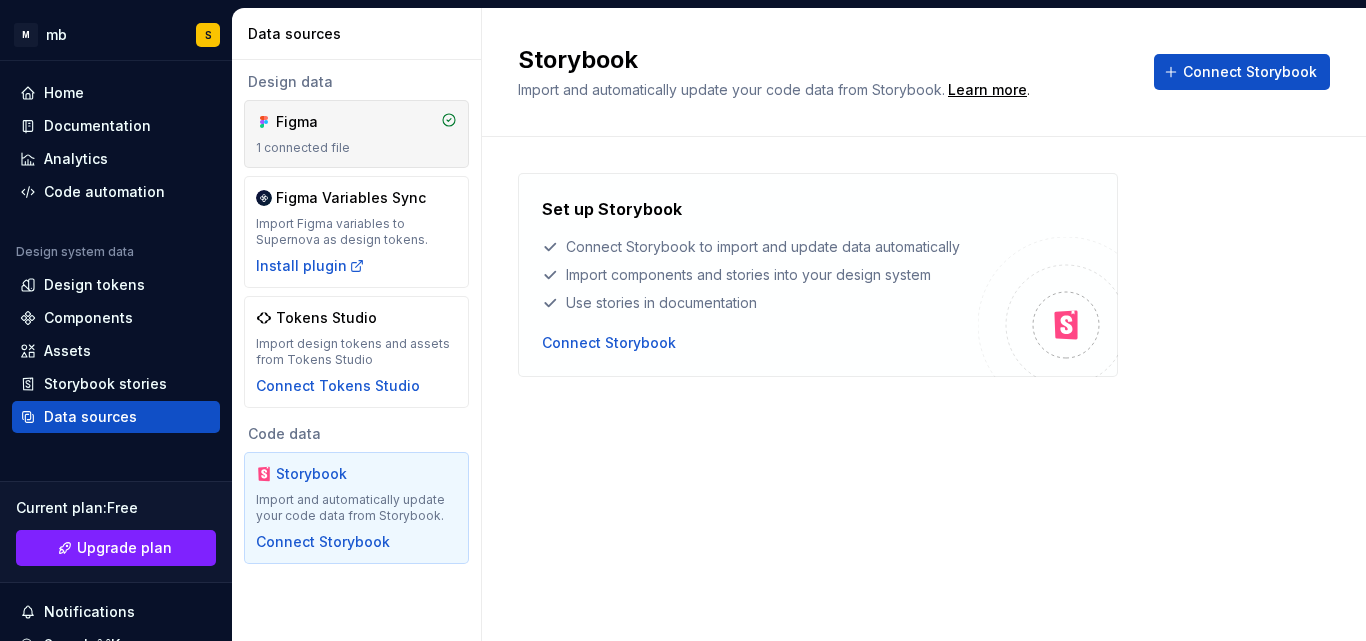 click on "Figma" at bounding box center [324, 122] 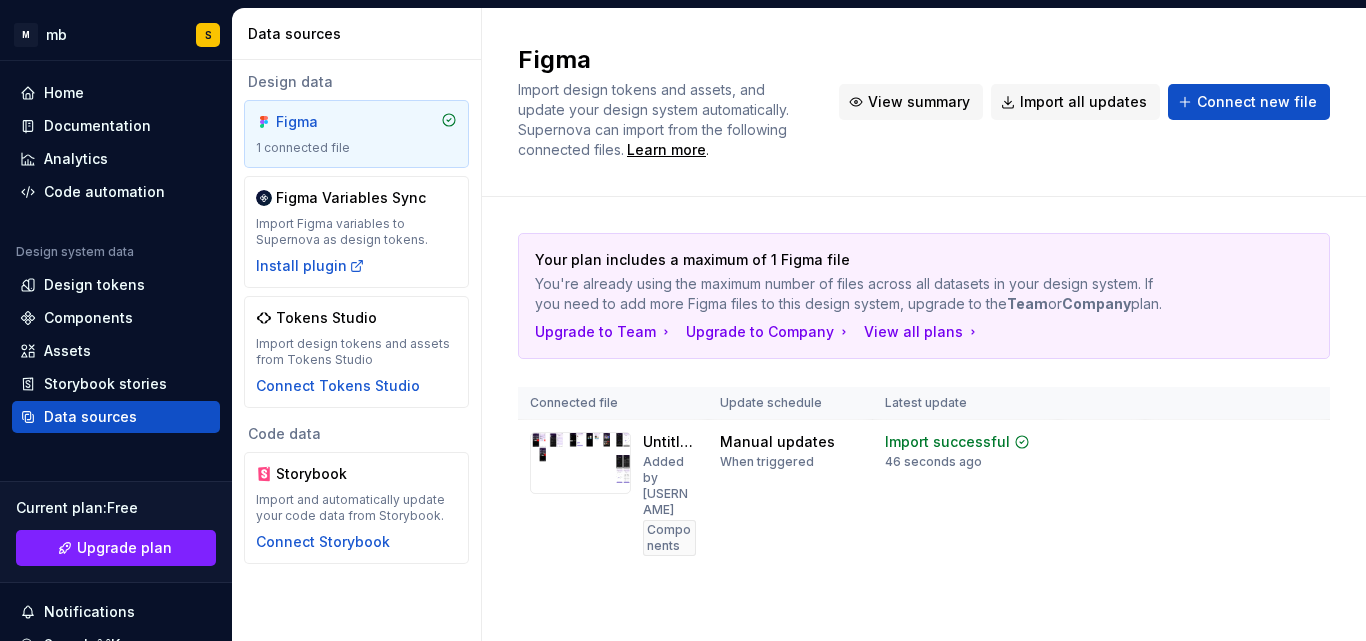 click on "View summary" at bounding box center [919, 102] 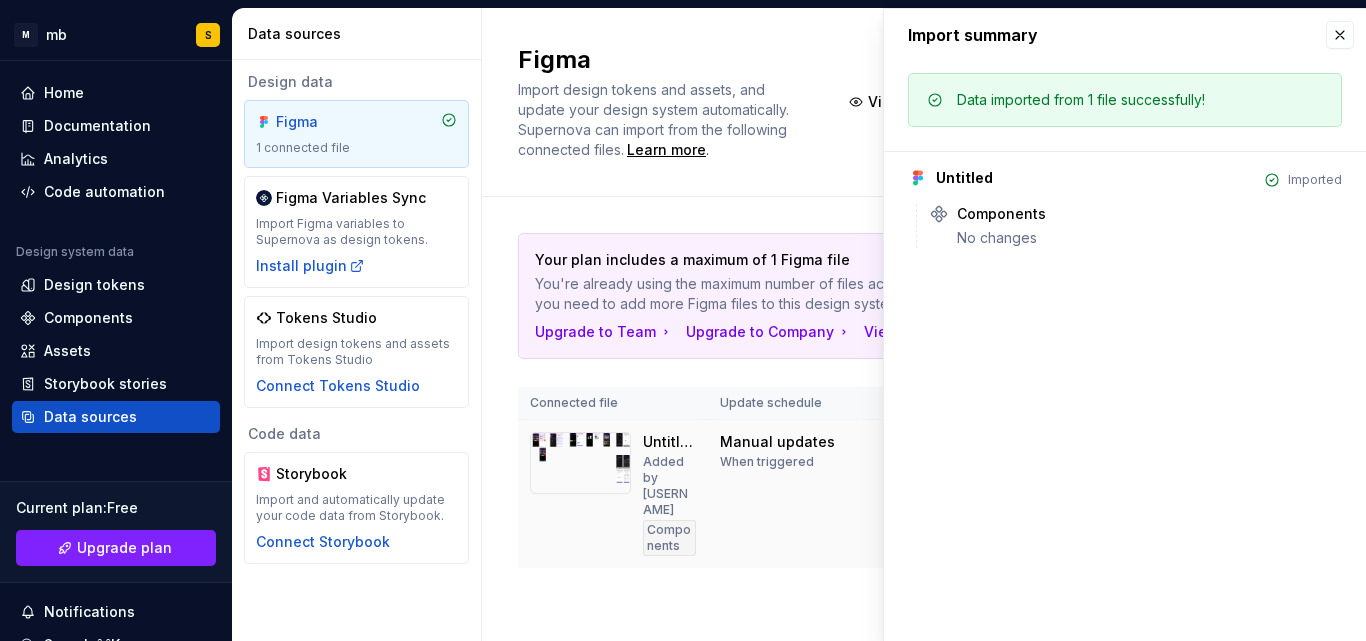 click at bounding box center [580, 494] 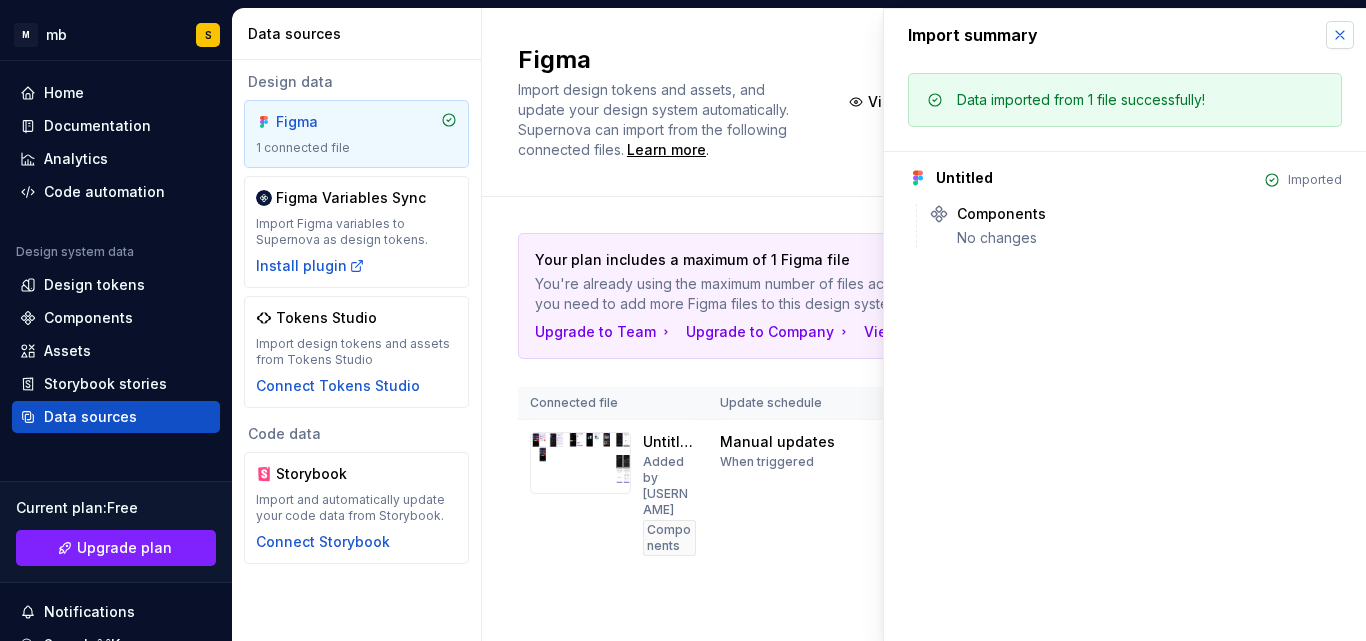 click at bounding box center (1340, 35) 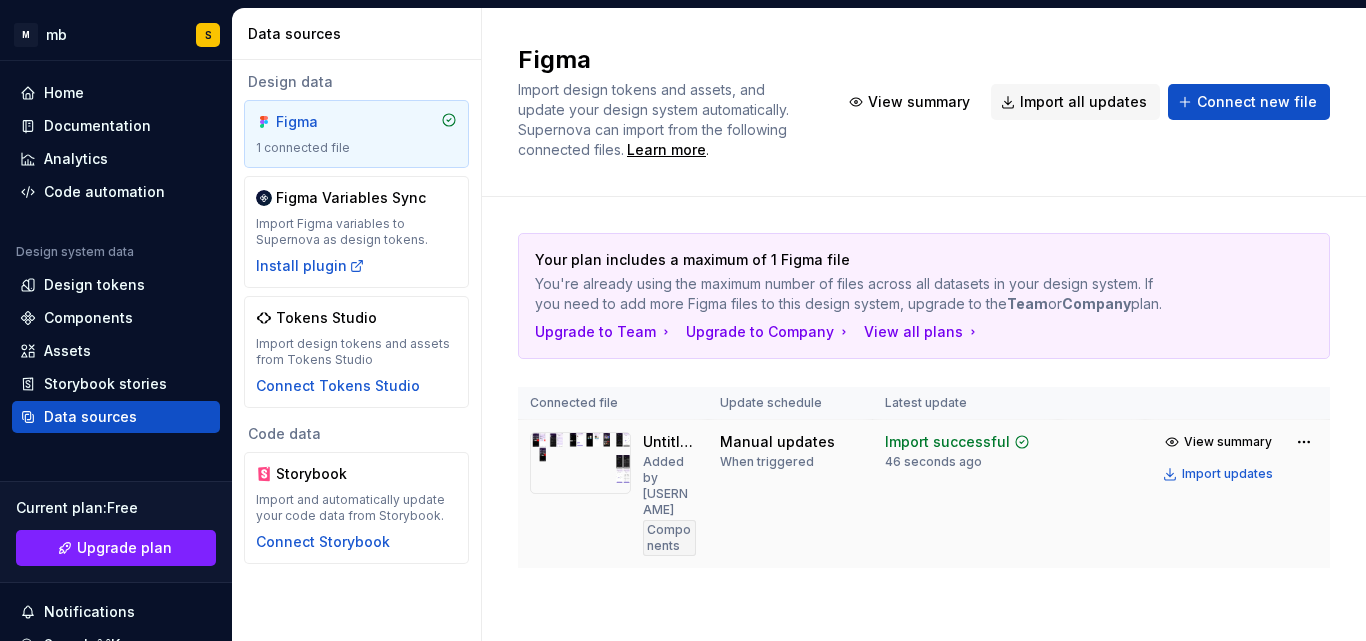 click on "Import successful" at bounding box center [947, 442] 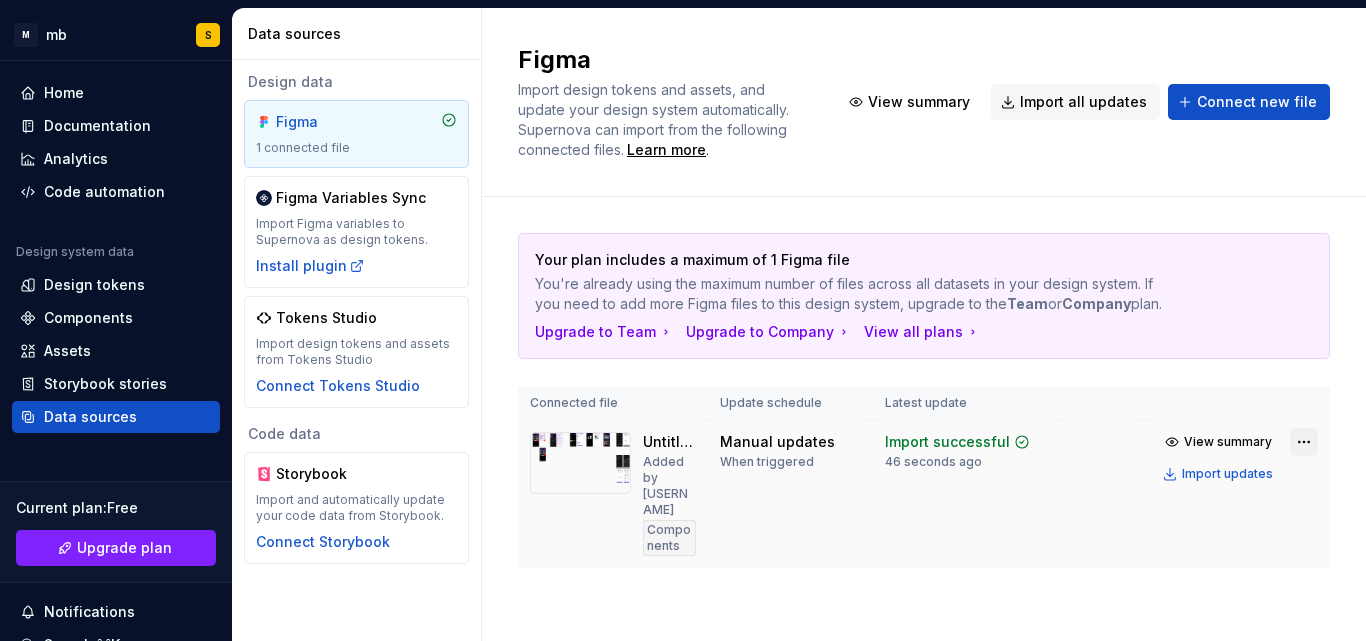click on "M mb S Home Documentation Analytics Code automation Design system data Design tokens Components Assets Storybook stories Data sources Current plan :  Free Upgrade plan Notifications Search ⌘K Invite team Settings Contact support Help Data sources Design data Figma 1 connected file Figma Variables Sync Import Figma variables to Supernova as design tokens. Install plugin Tokens Studio Import design tokens and assets from Tokens Studio Connect Tokens Studio Code data Storybook Import and automatically update your code data from Storybook. Connect Storybook Figma Import design tokens and assets, and update your design system automatically. Supernova can import from the following connected files.   Learn more . View summary Import all updates Connect new file Your plan includes a maximum of 1 Figma file You're already using the maximum number of files across all datasets in your design system. If you need to add more Figma files to this design system, upgrade to the  Team  or  Company  plan. Upgrade to Team" at bounding box center [683, 320] 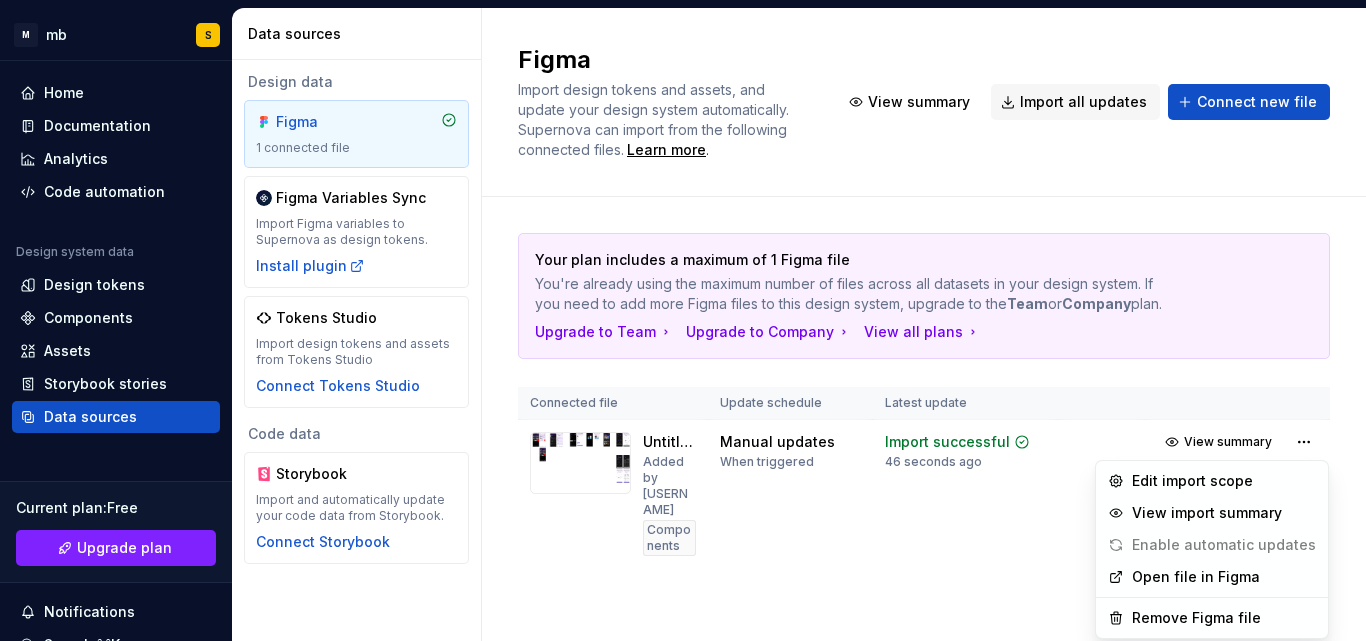 click on "M mb S Home Documentation Analytics Code automation Design system data Design tokens Components Assets Storybook stories Data sources Current plan :  Free Upgrade plan Notifications Search ⌘K Invite team Settings Contact support Help Data sources Design data Figma 1 connected file Figma Variables Sync Import Figma variables to Supernova as design tokens. Install plugin Tokens Studio Import design tokens and assets from Tokens Studio Connect Tokens Studio Code data Storybook Import and automatically update your code data from Storybook. Connect Storybook Figma Import design tokens and assets, and update your design system automatically. Supernova can import from the following connected files.   Learn more . View summary Import all updates Connect new file Your plan includes a maximum of 1 Figma file You're already using the maximum number of files across all datasets in your design system. If you need to add more Figma files to this design system, upgrade to the  Team  or  Company  plan. Upgrade to Team" at bounding box center [683, 320] 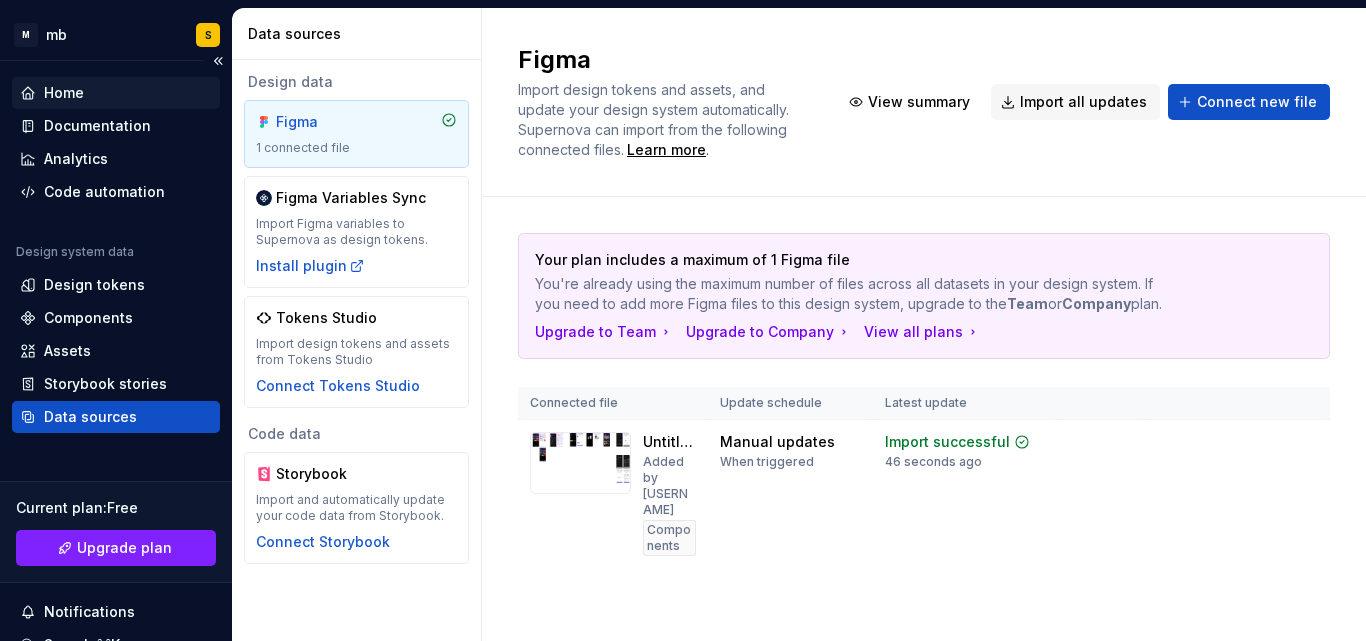 click on "Home" at bounding box center [64, 93] 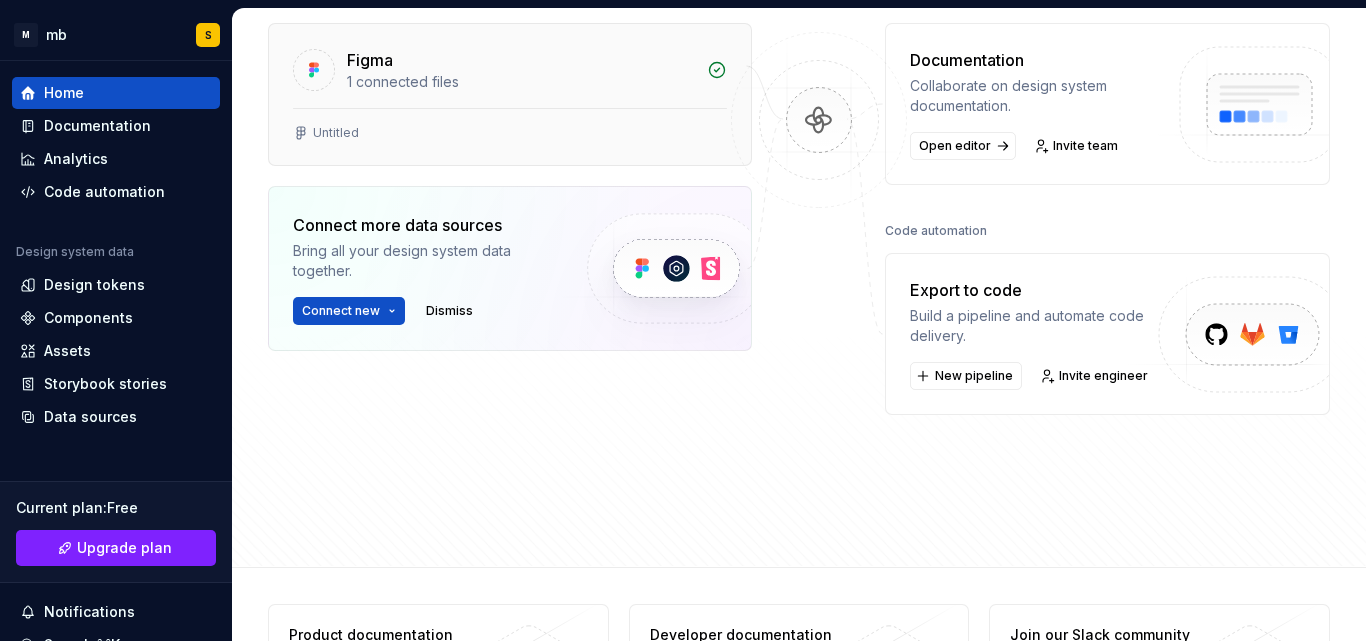 scroll, scrollTop: 300, scrollLeft: 0, axis: vertical 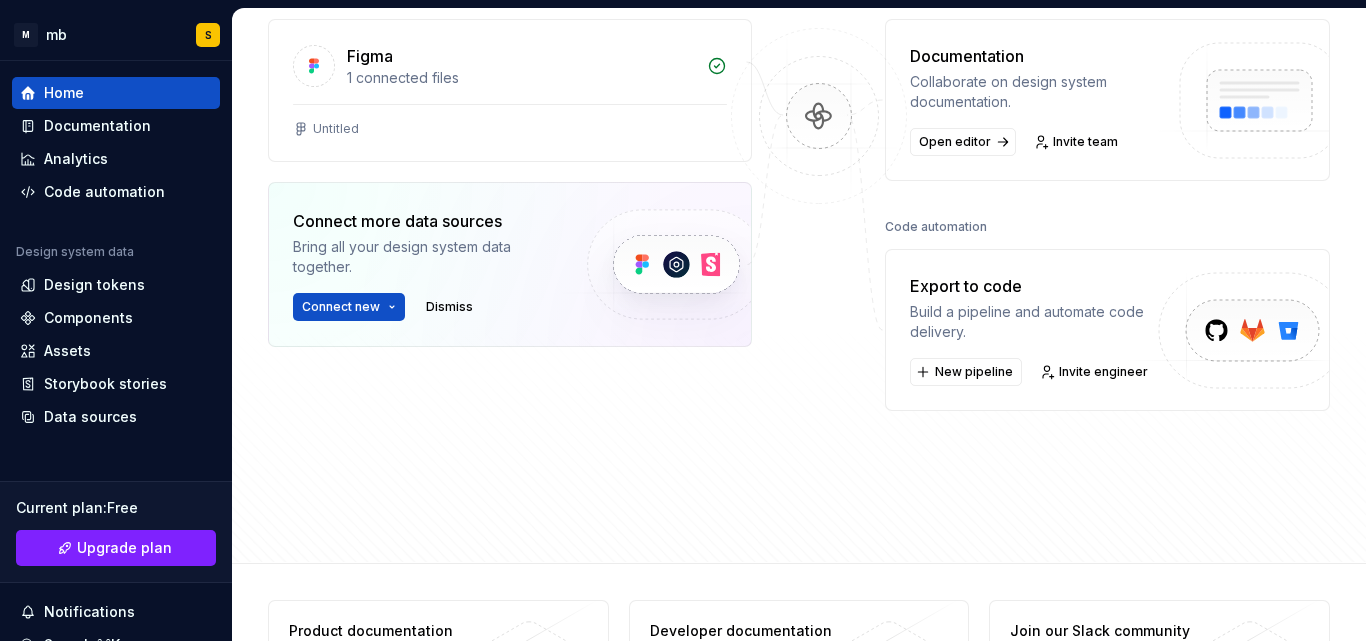 click at bounding box center [1245, 352] 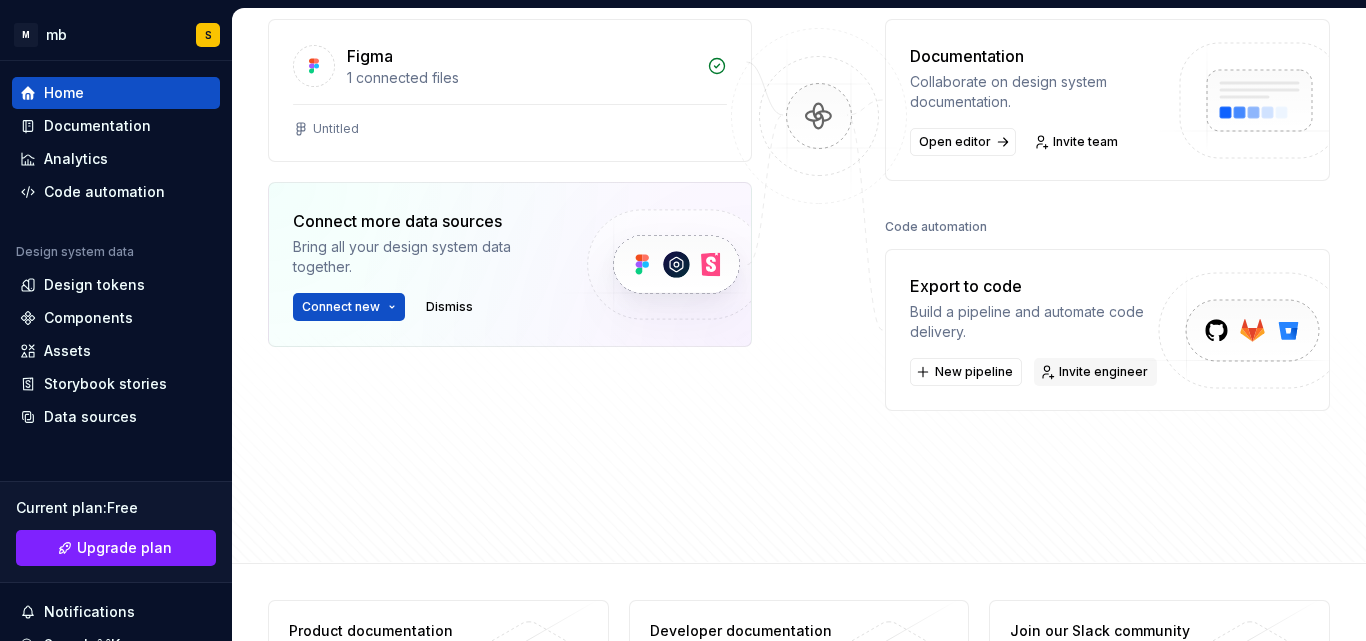 click on "Invite engineer" at bounding box center (1103, 372) 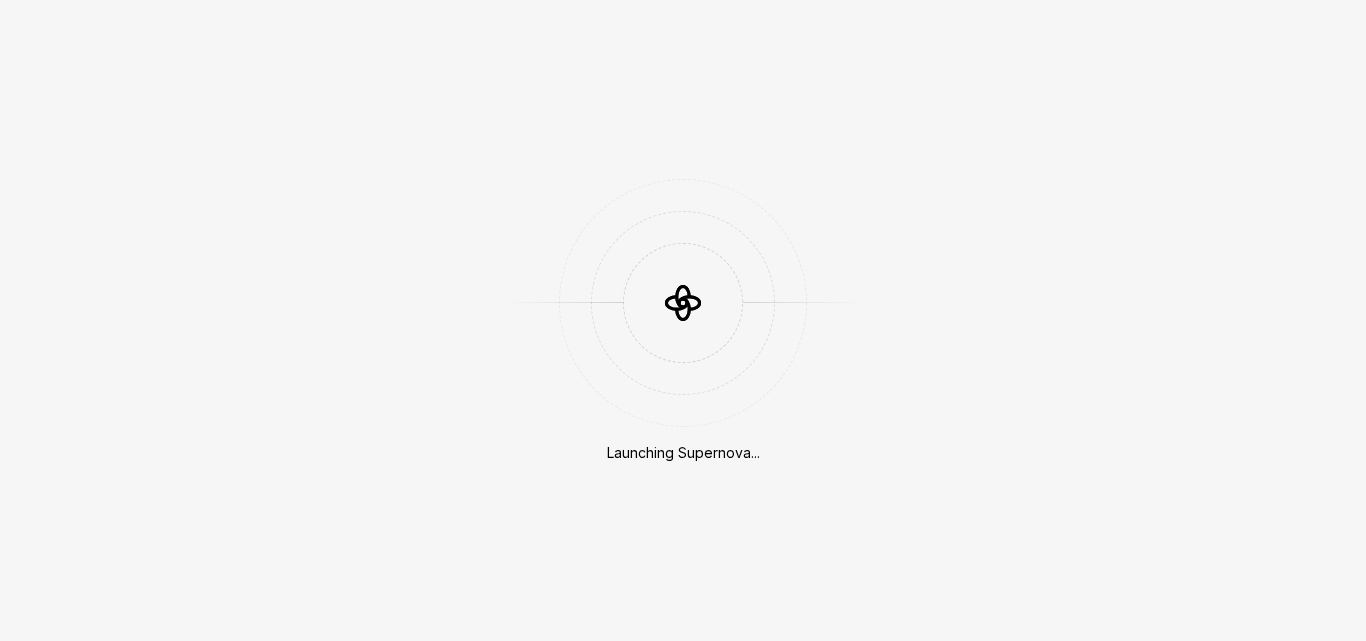 scroll, scrollTop: 0, scrollLeft: 0, axis: both 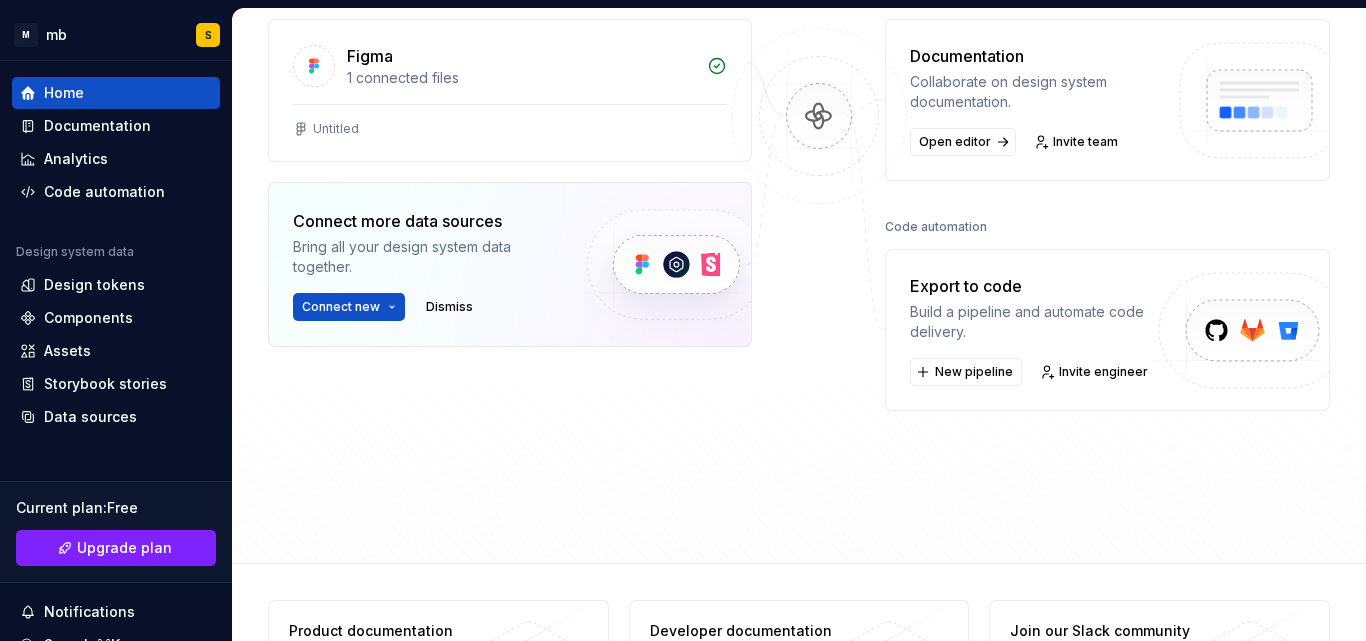 click on "Build a pipeline and automate code delivery." at bounding box center (1033, 322) 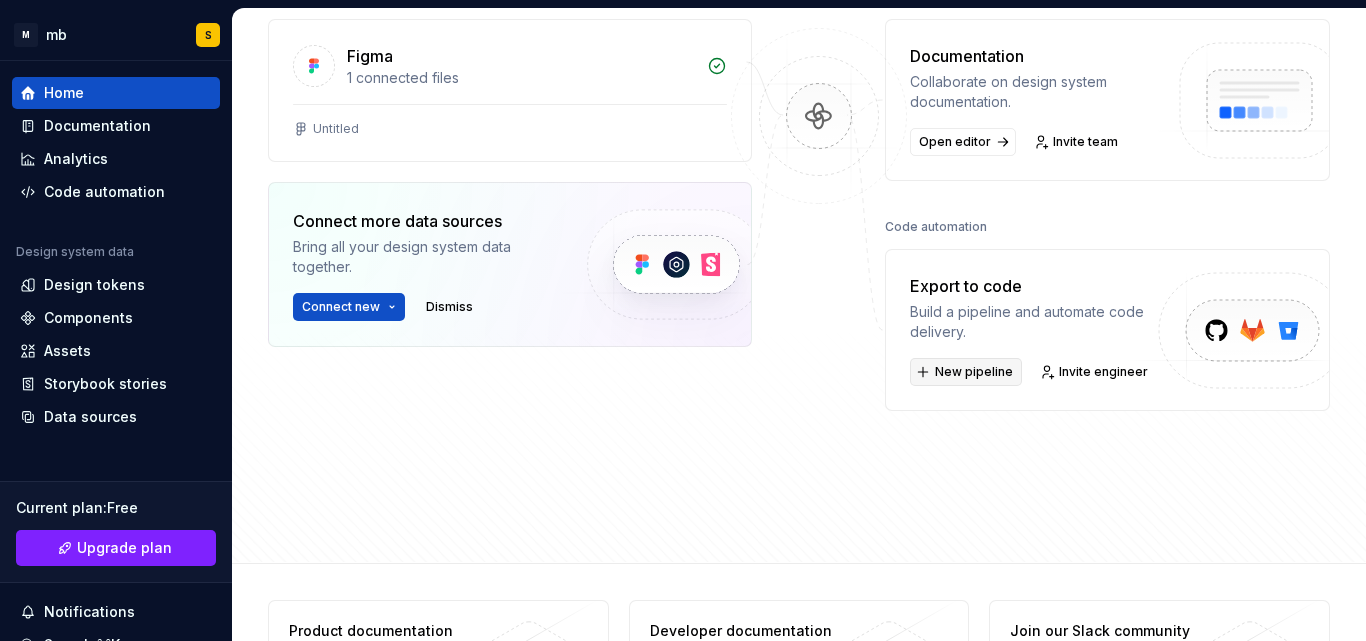 click on "New pipeline" at bounding box center [974, 372] 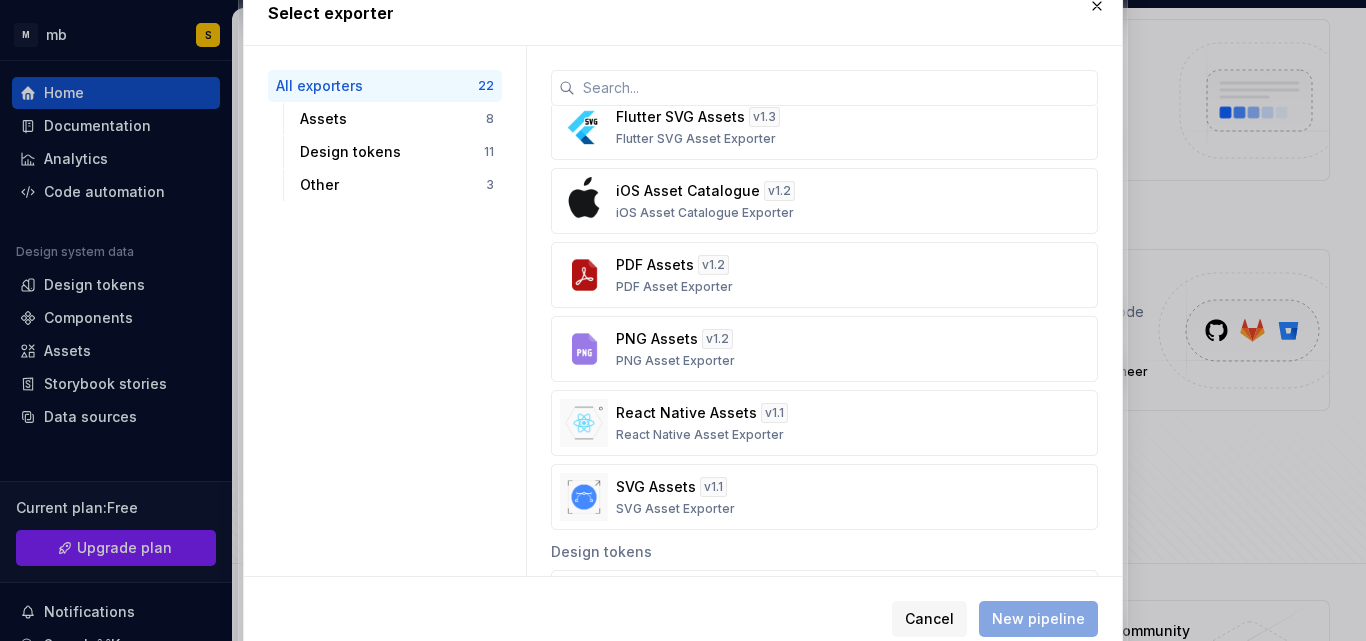 scroll, scrollTop: 100, scrollLeft: 0, axis: vertical 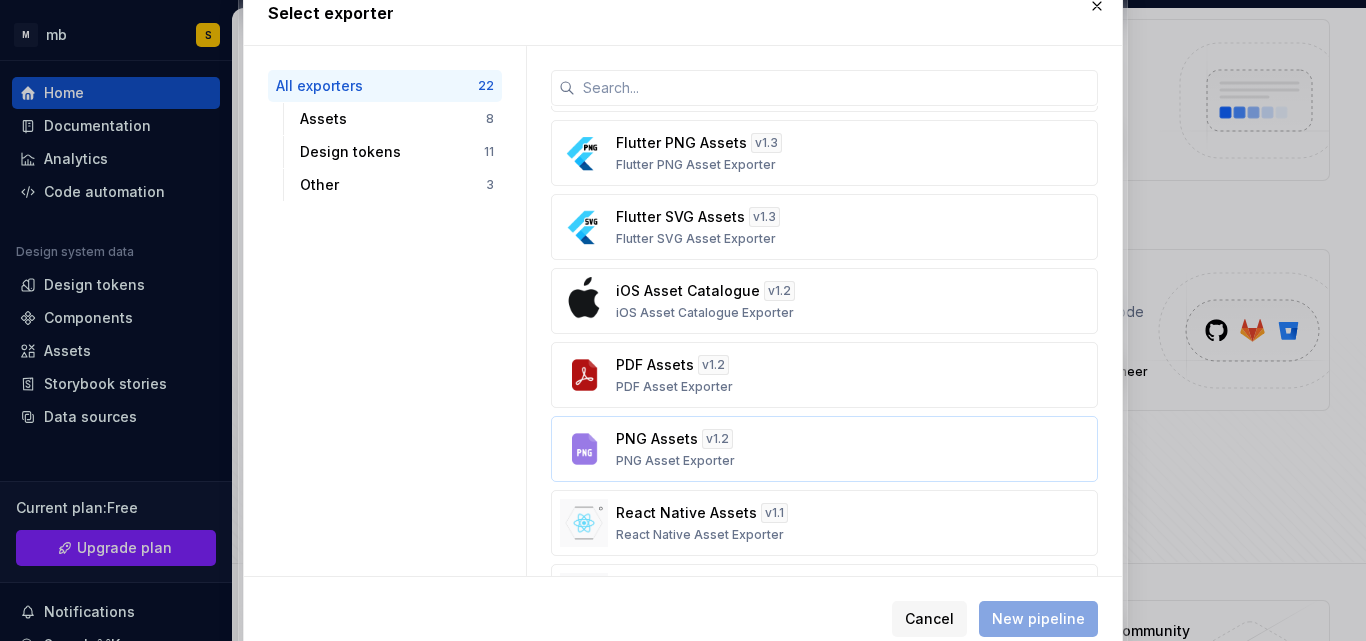 click on "PNG Assets" at bounding box center [657, 439] 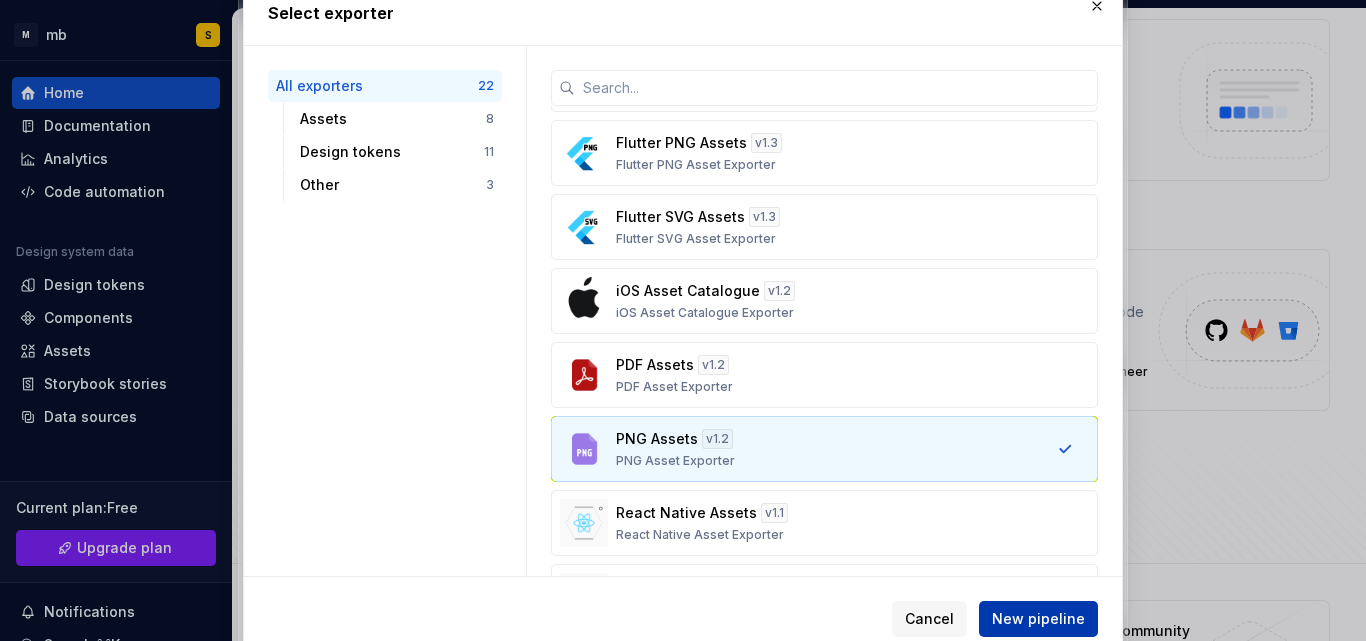 click on "New pipeline" at bounding box center (1038, 619) 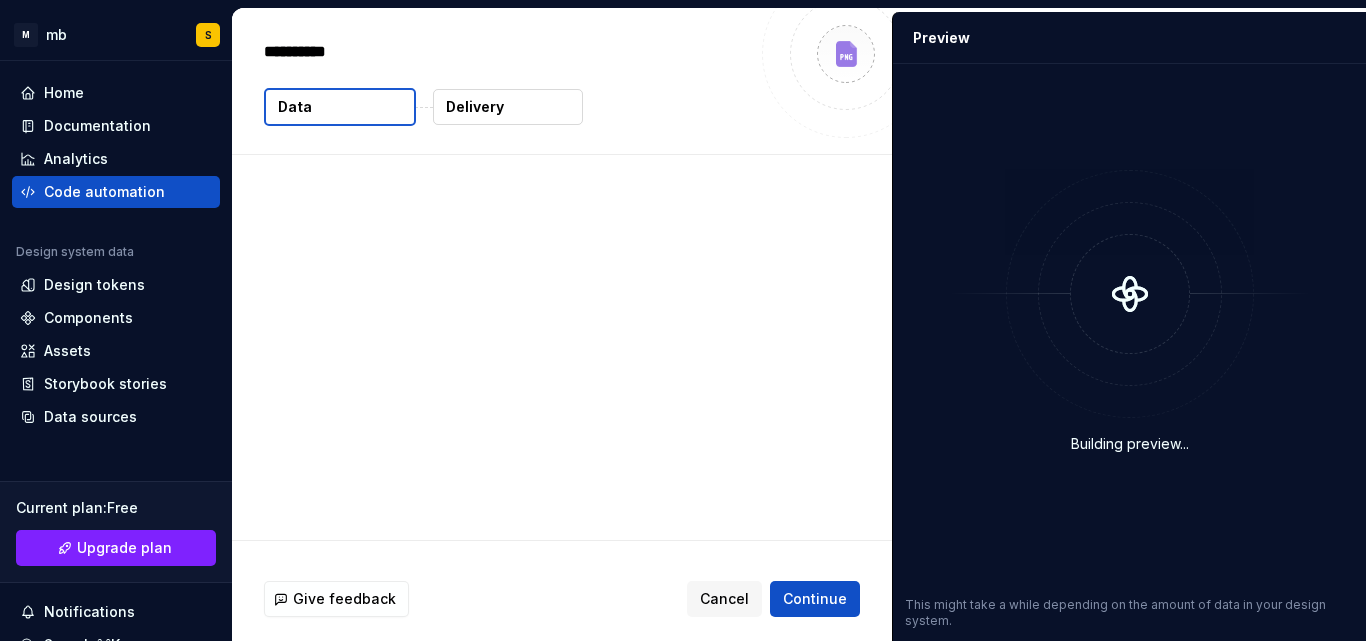 type on "*" 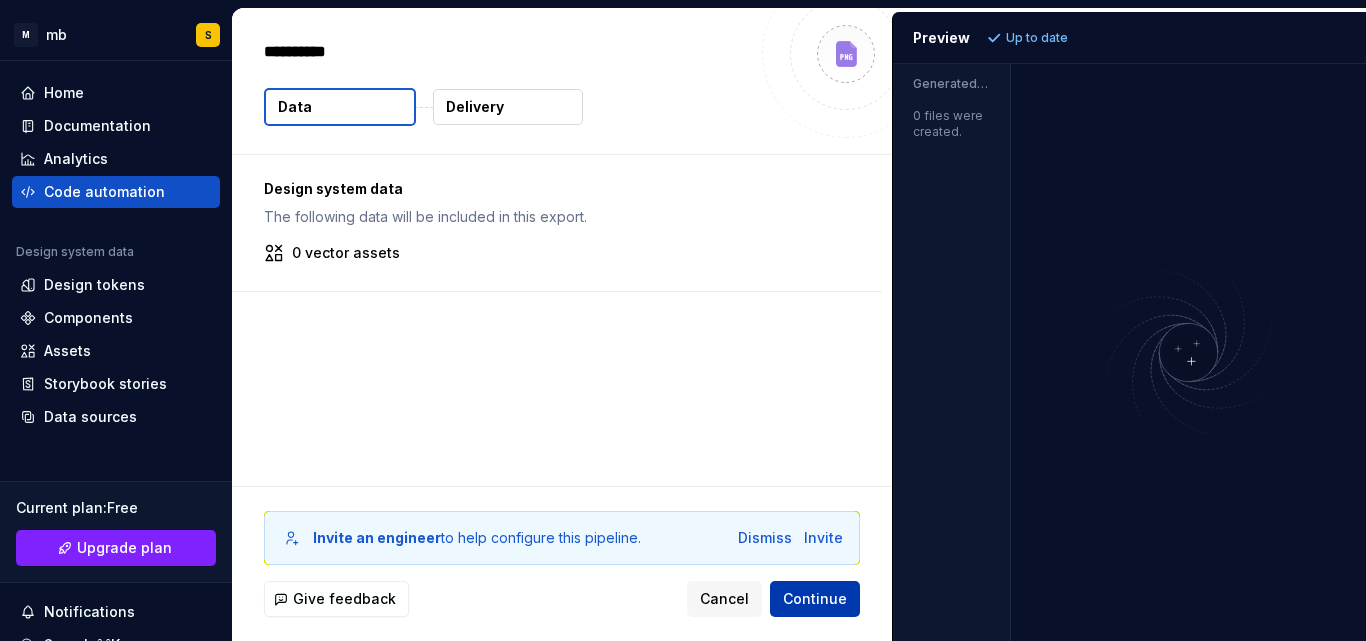 click on "Continue" at bounding box center [815, 599] 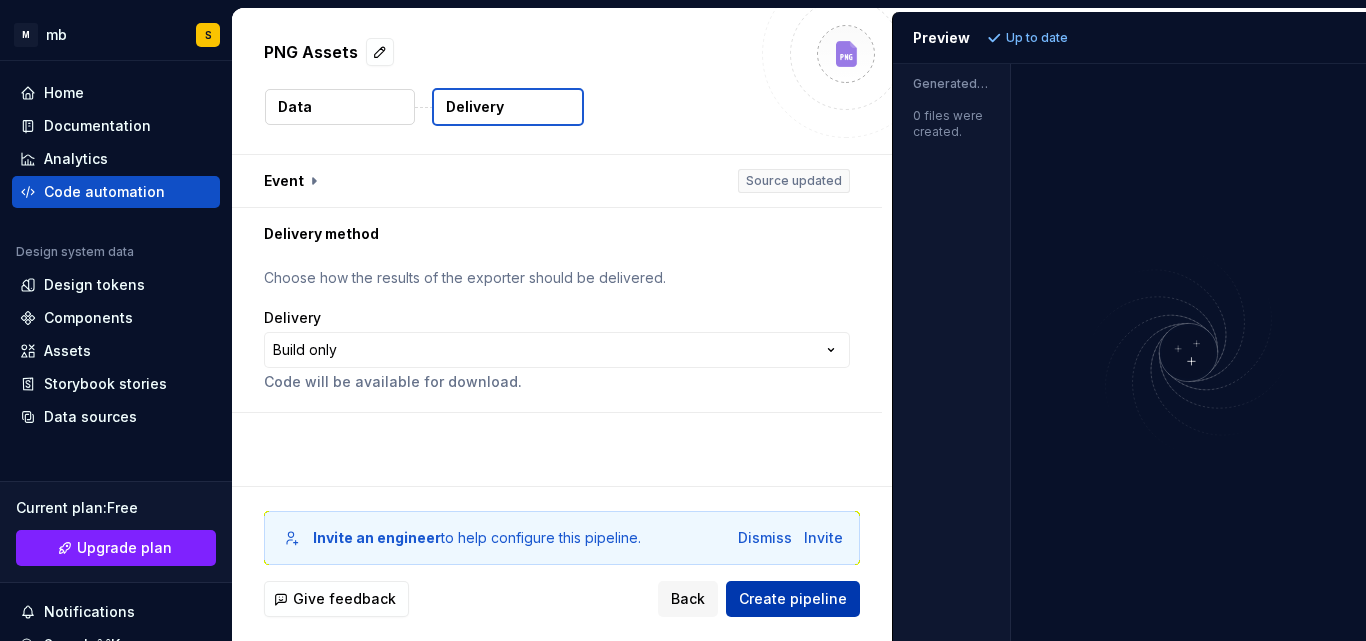 click on "Create pipeline" at bounding box center (793, 599) 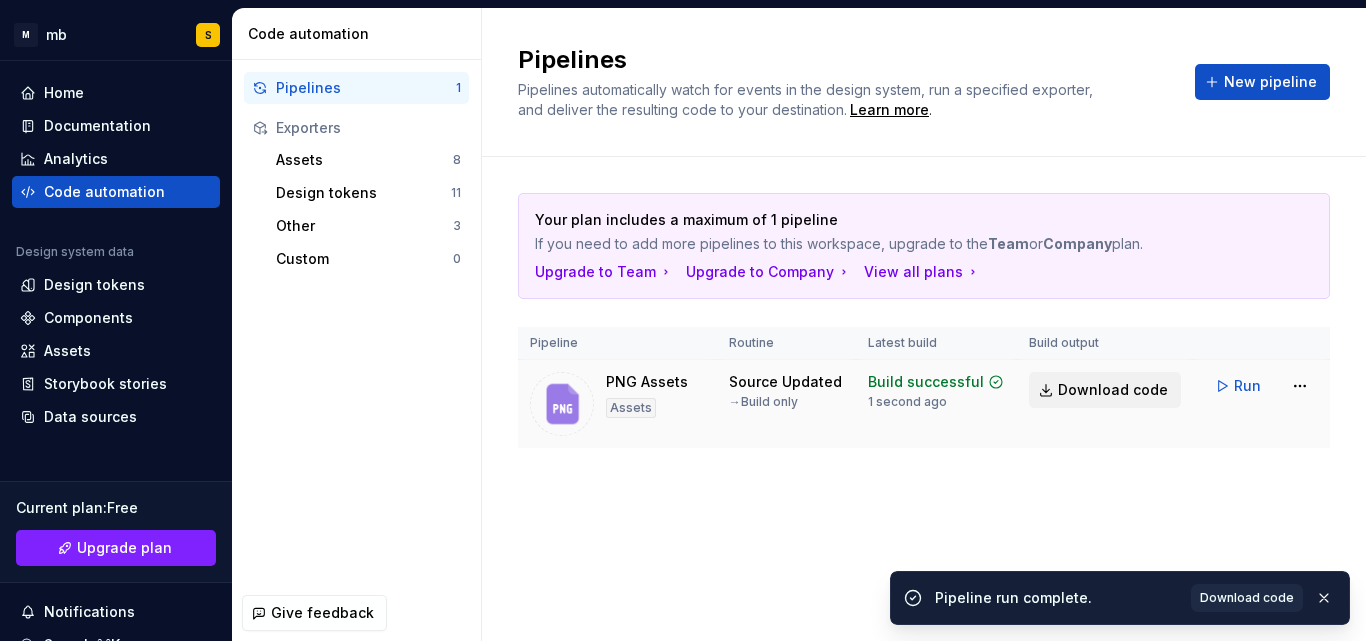 click on "Download code" at bounding box center (1113, 390) 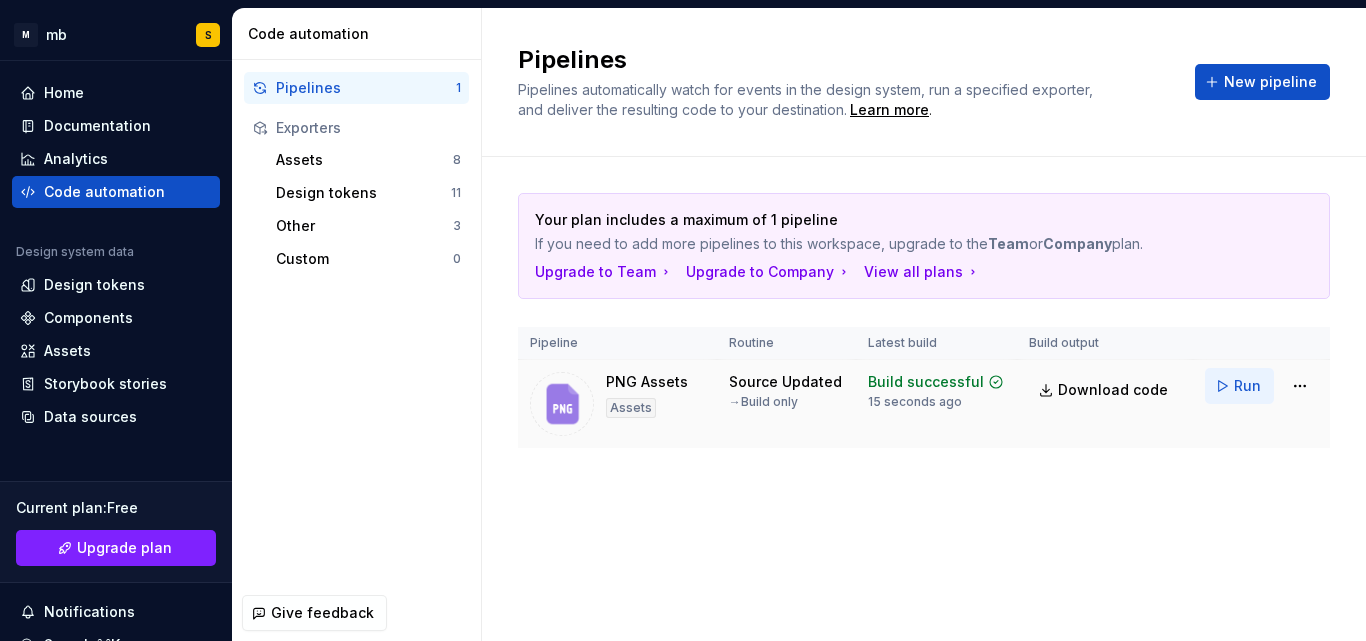 click on "Run" at bounding box center (1247, 386) 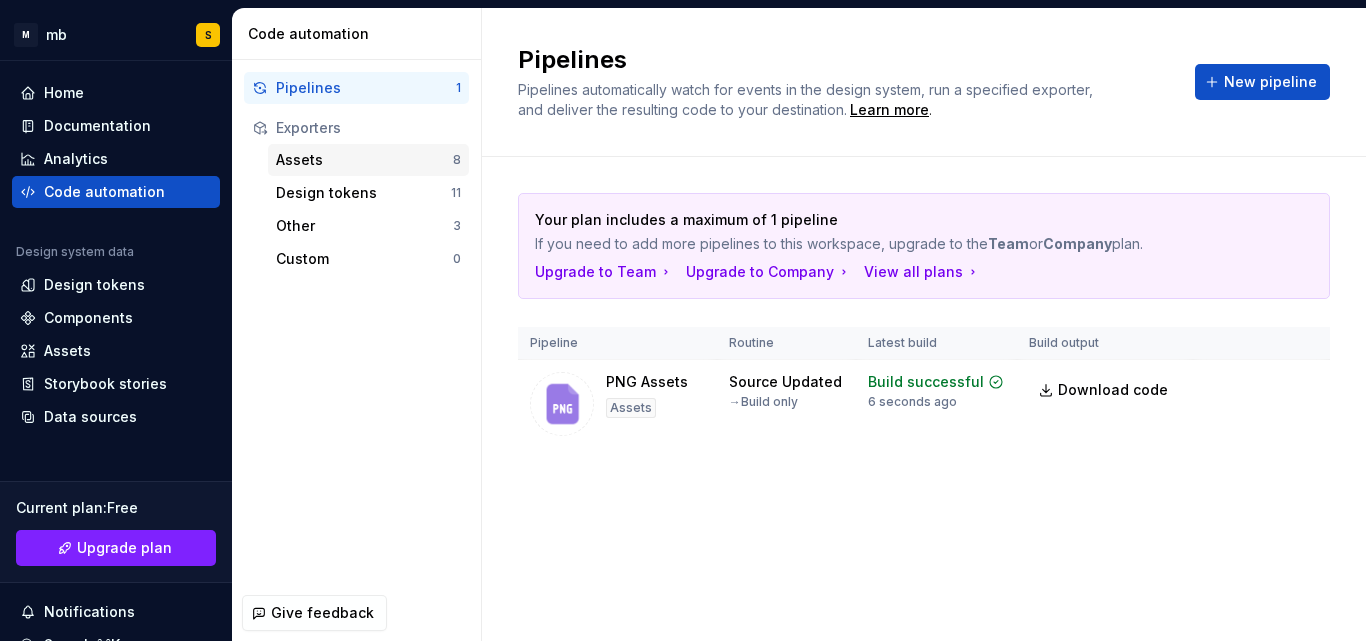 click on "Assets" at bounding box center (364, 160) 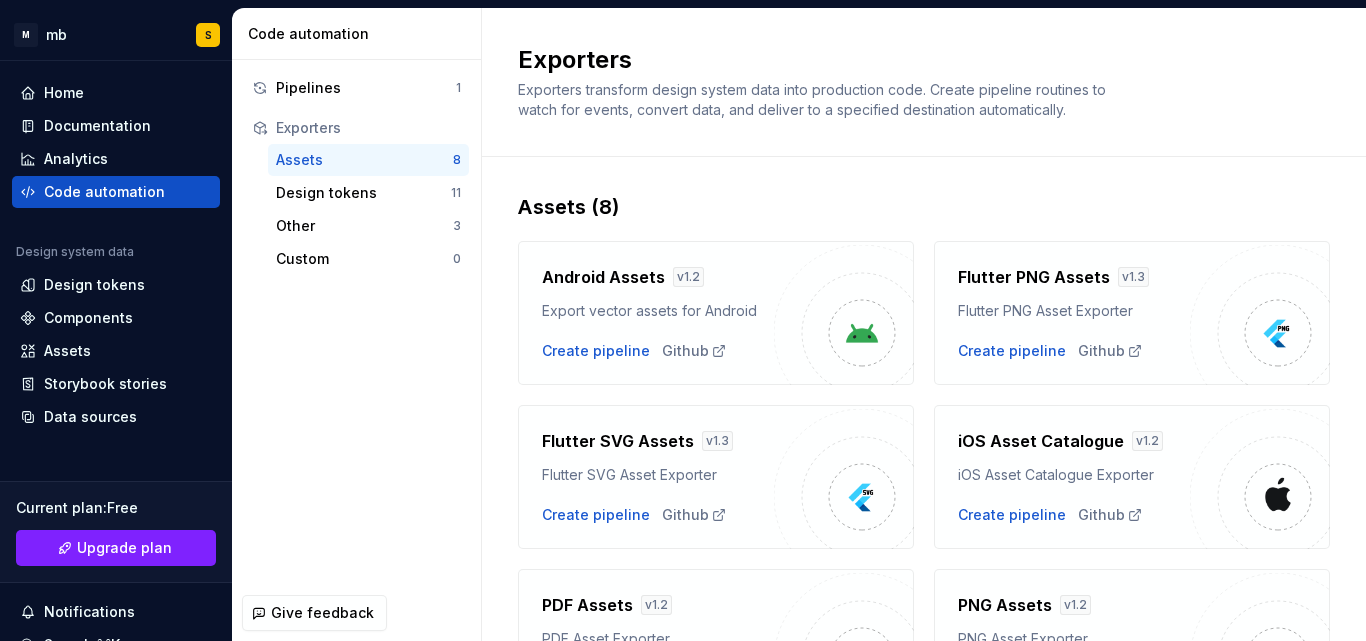 scroll, scrollTop: 100, scrollLeft: 0, axis: vertical 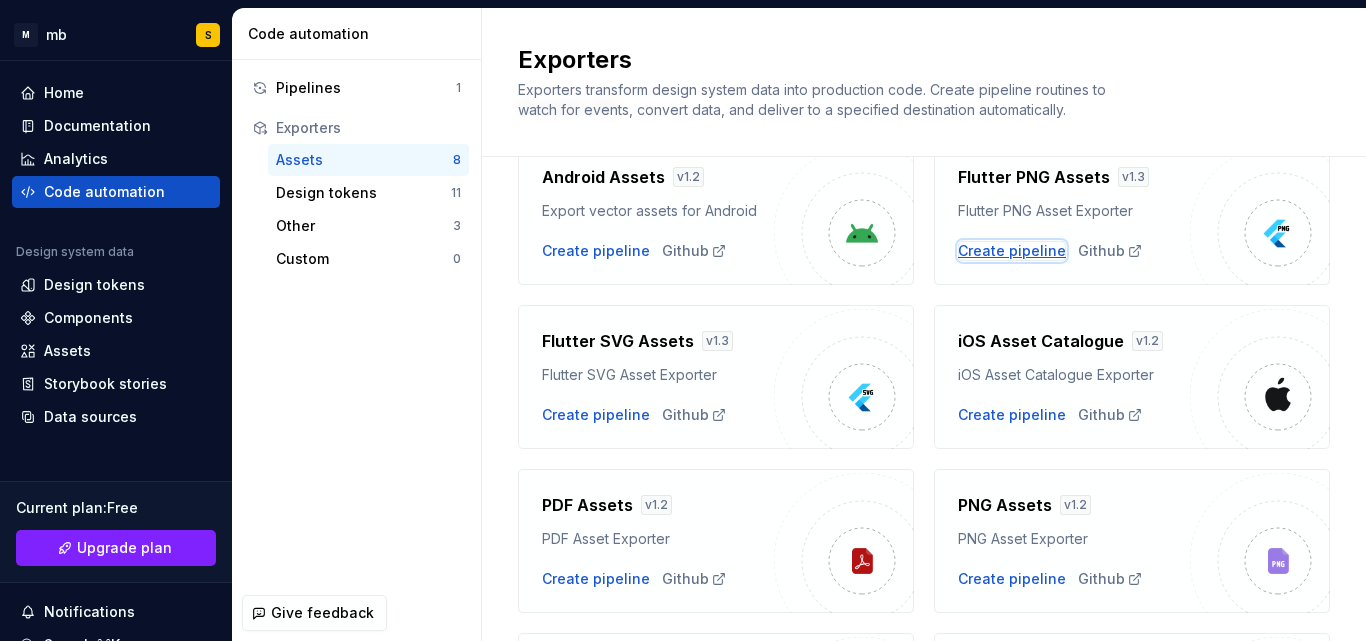 click on "Create pipeline" at bounding box center [1012, 251] 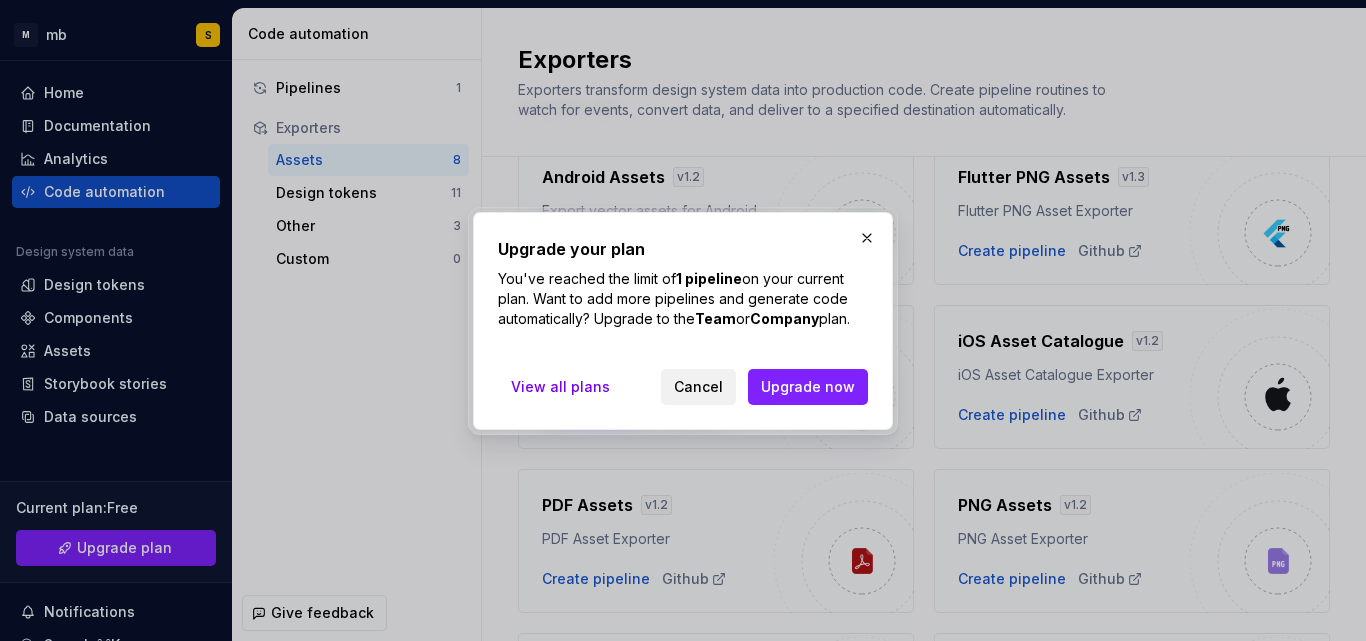 click on "Cancel" at bounding box center [698, 387] 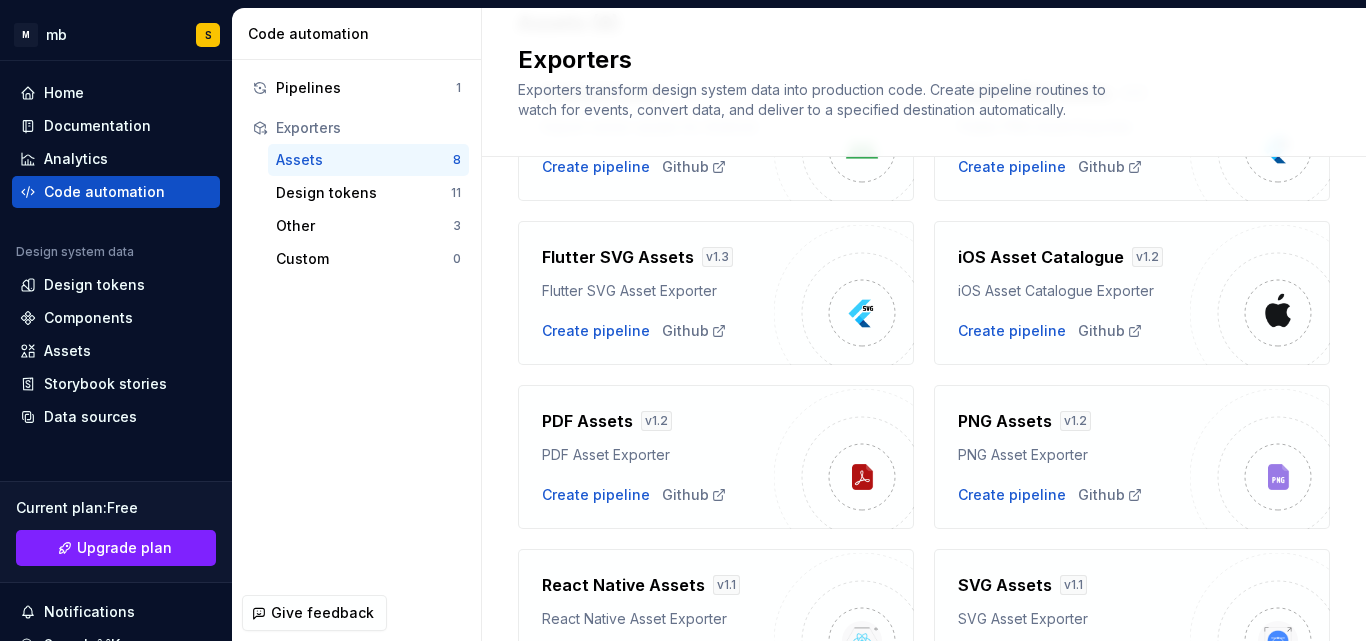 scroll, scrollTop: 312, scrollLeft: 0, axis: vertical 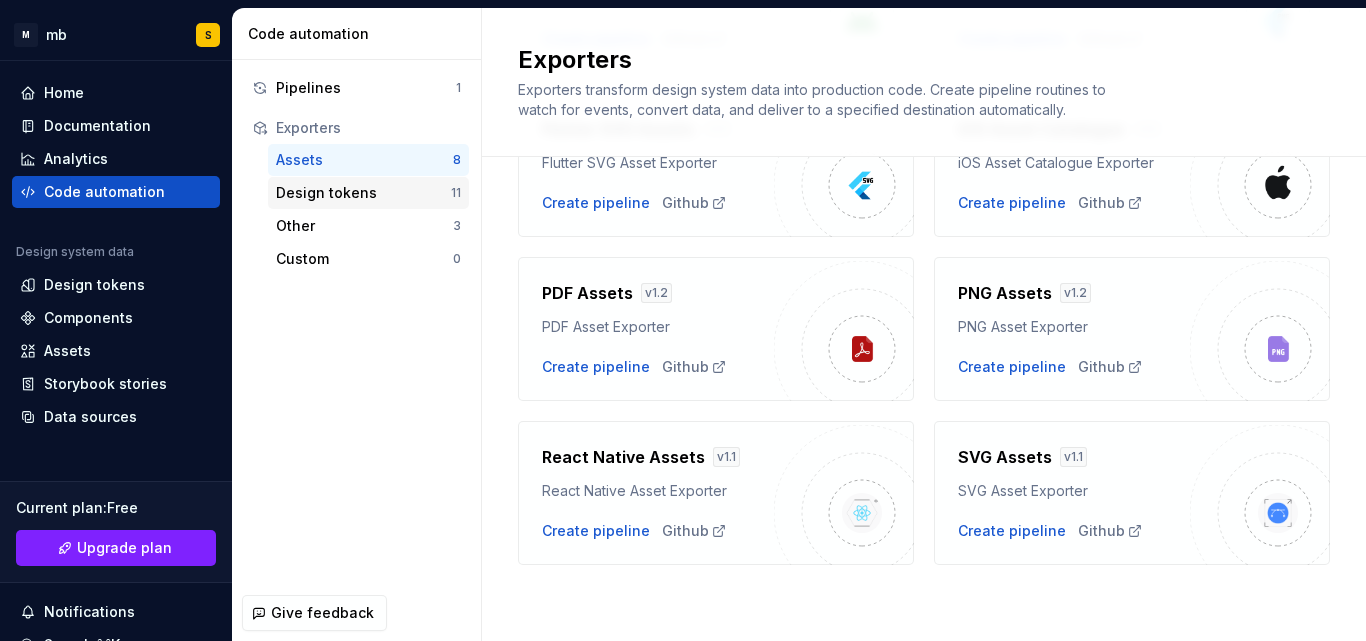 click on "Design tokens" at bounding box center (363, 193) 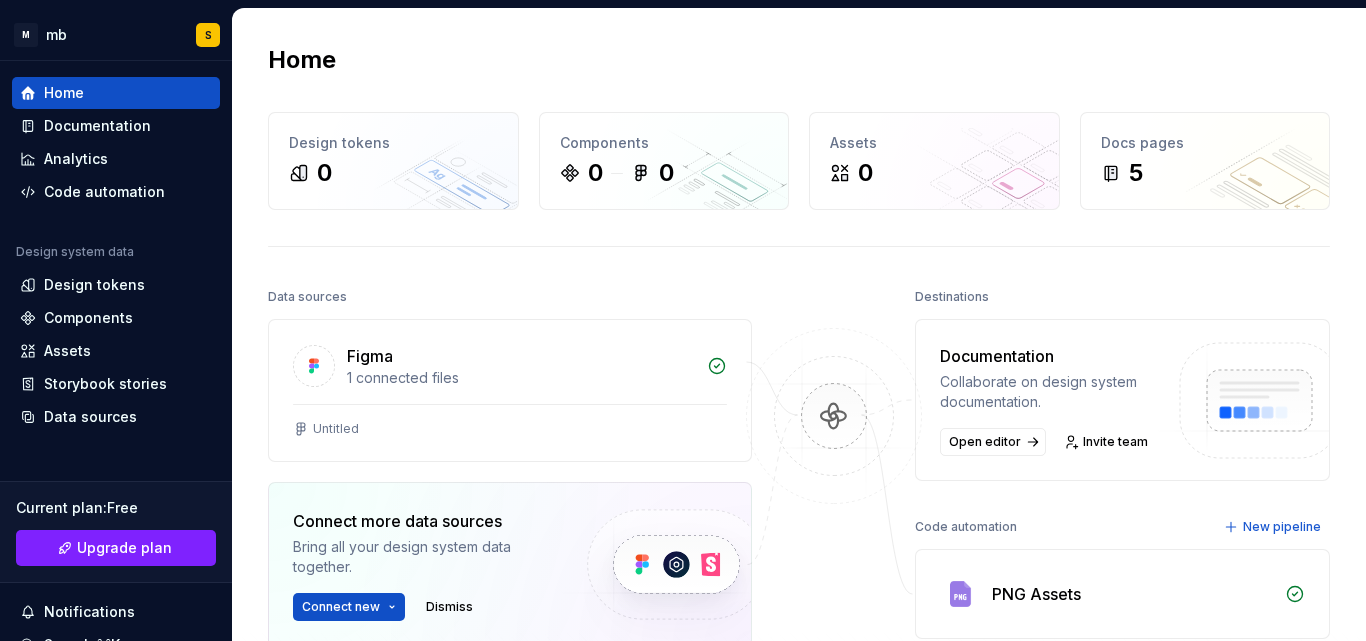 scroll, scrollTop: 200, scrollLeft: 0, axis: vertical 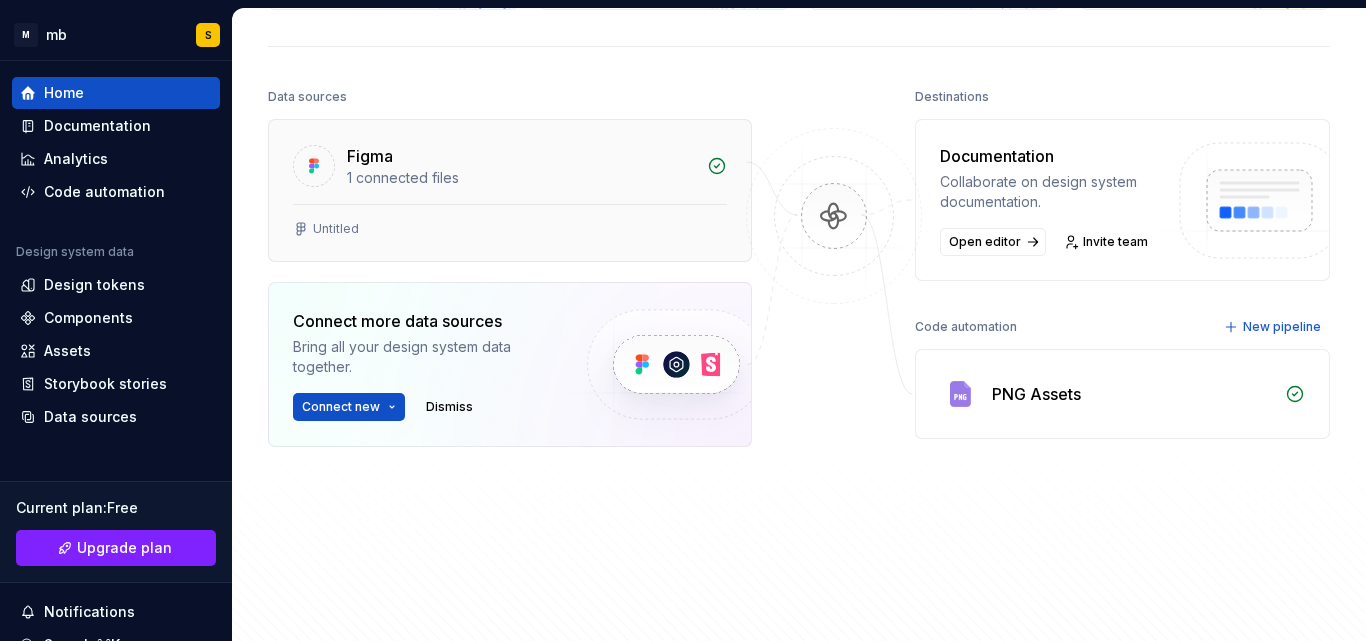 click on "Figma" at bounding box center [370, 156] 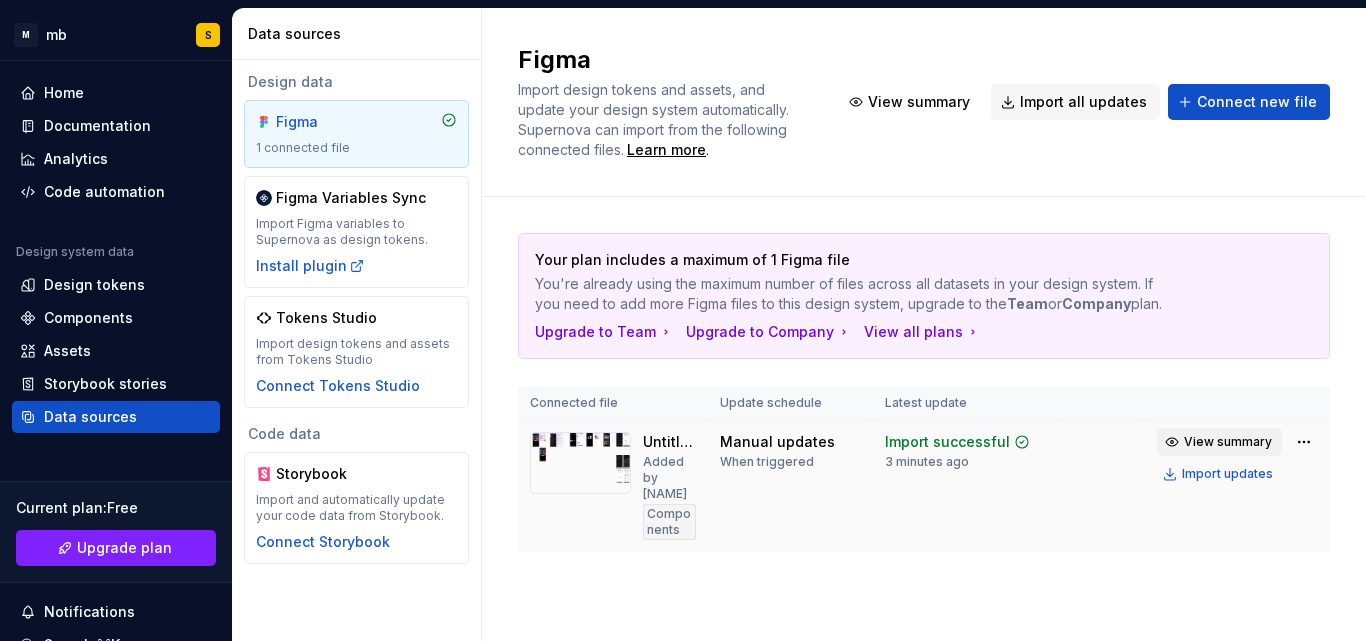 click on "View summary" at bounding box center (1228, 442) 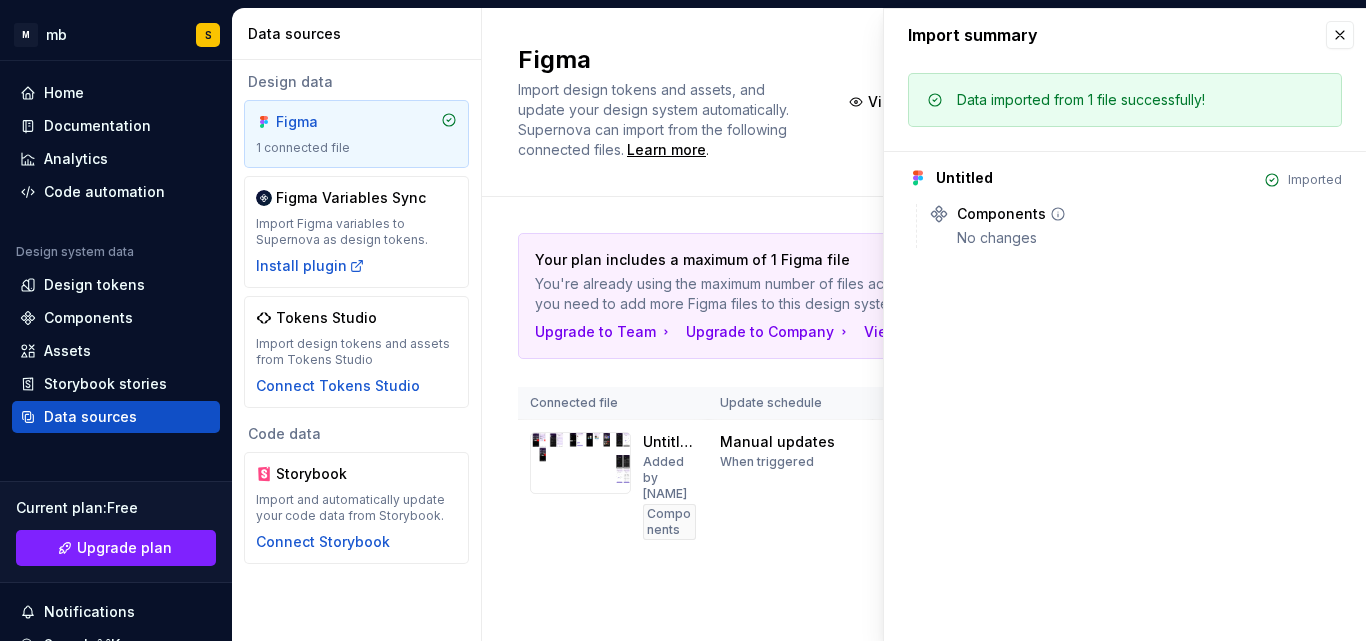 click on "No changes" at bounding box center (1149, 238) 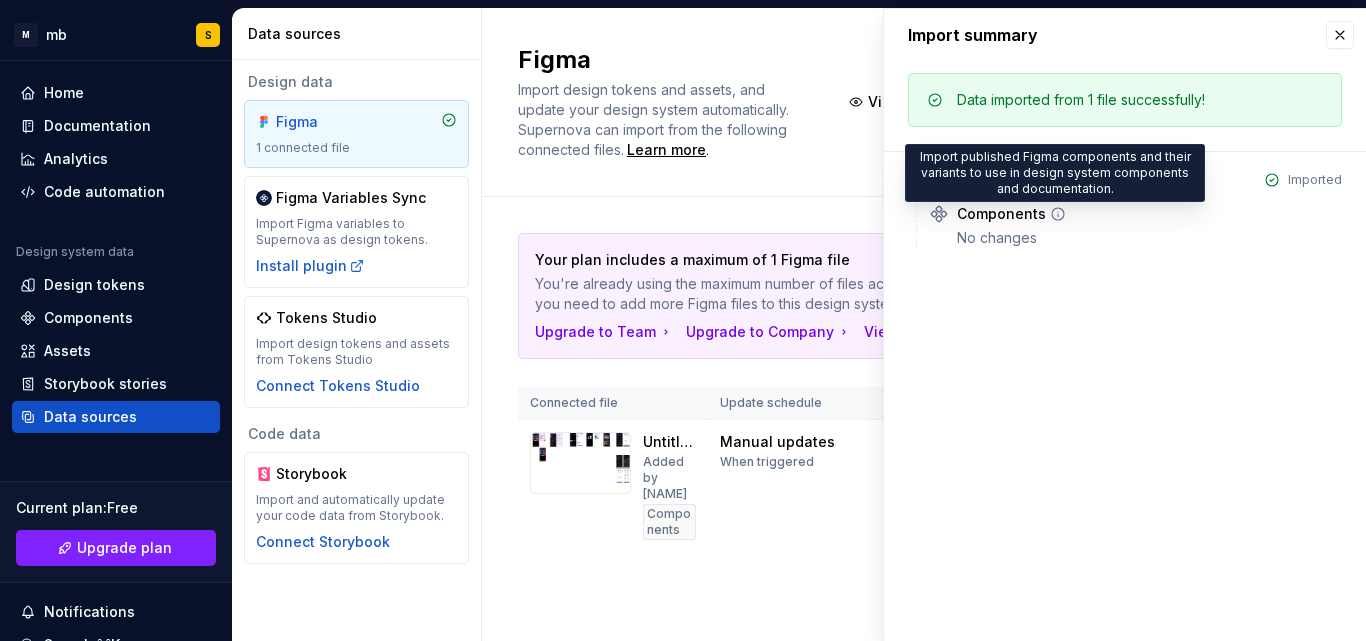click 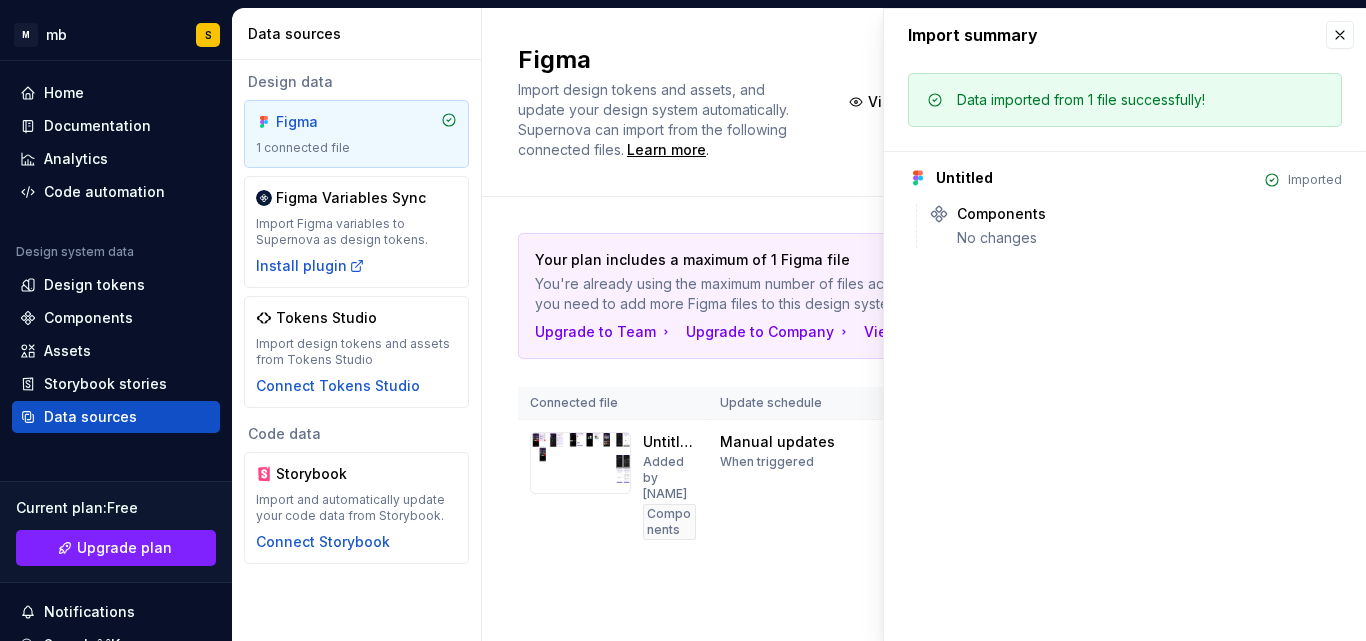 click 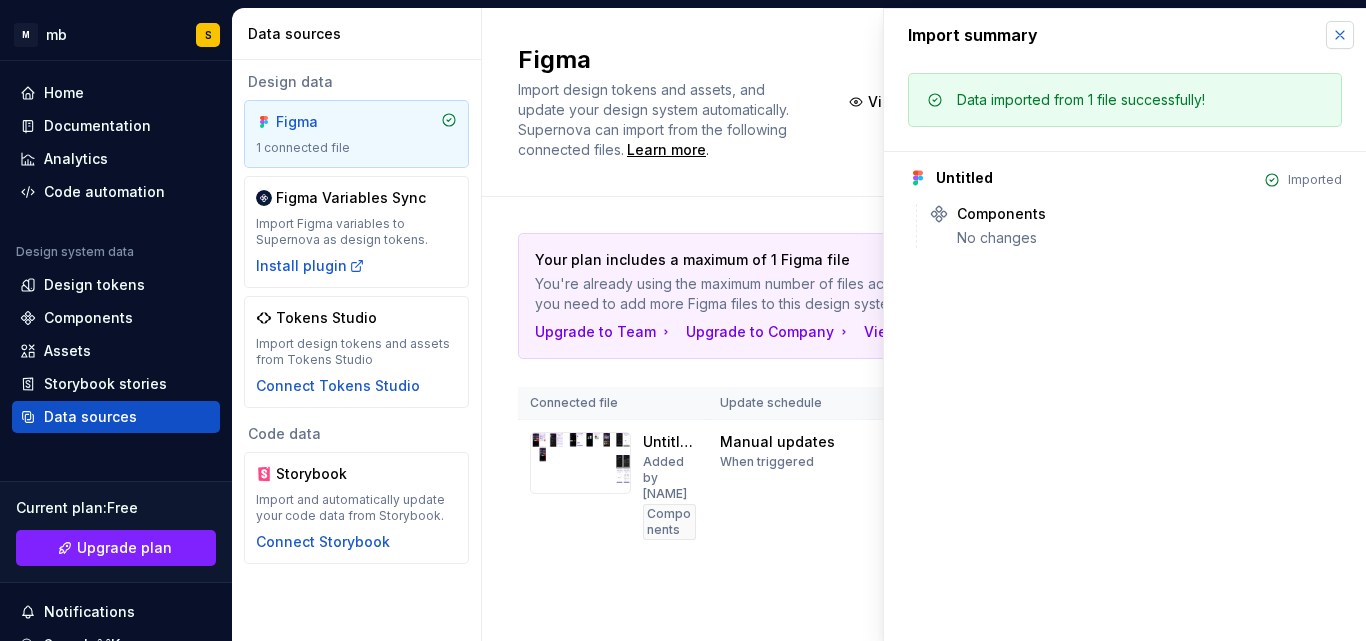 click at bounding box center (1340, 35) 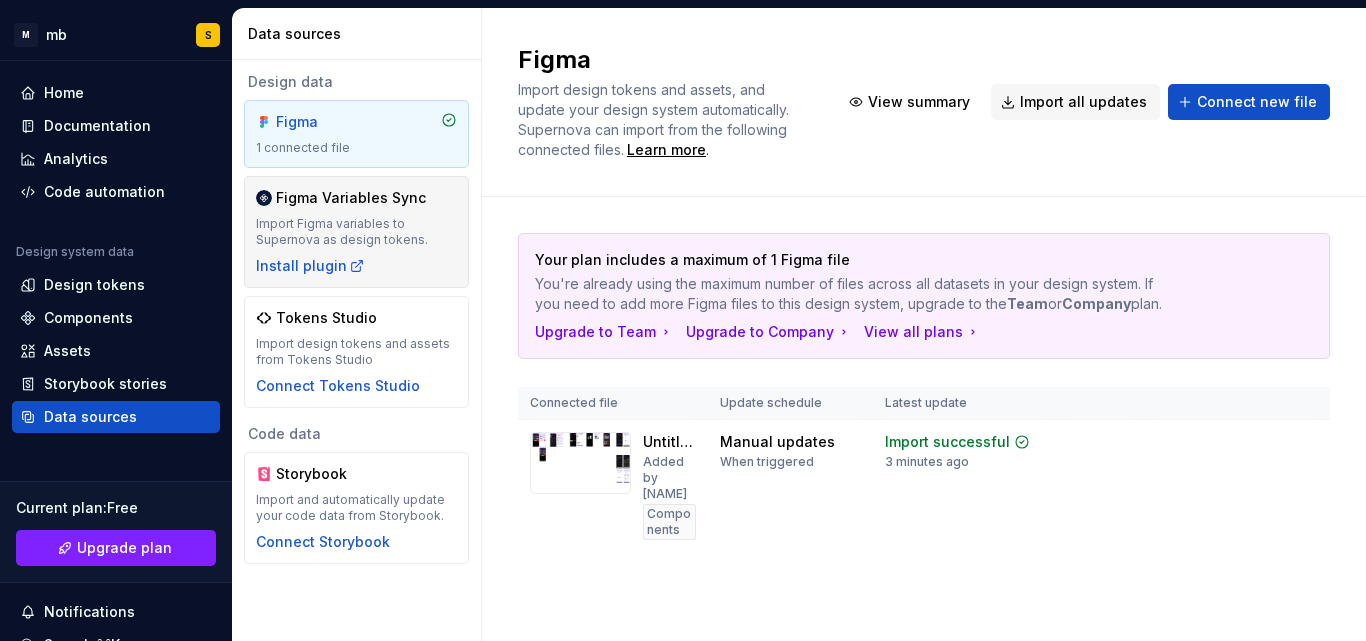 click on "Figma Variables Sync" at bounding box center [351, 198] 